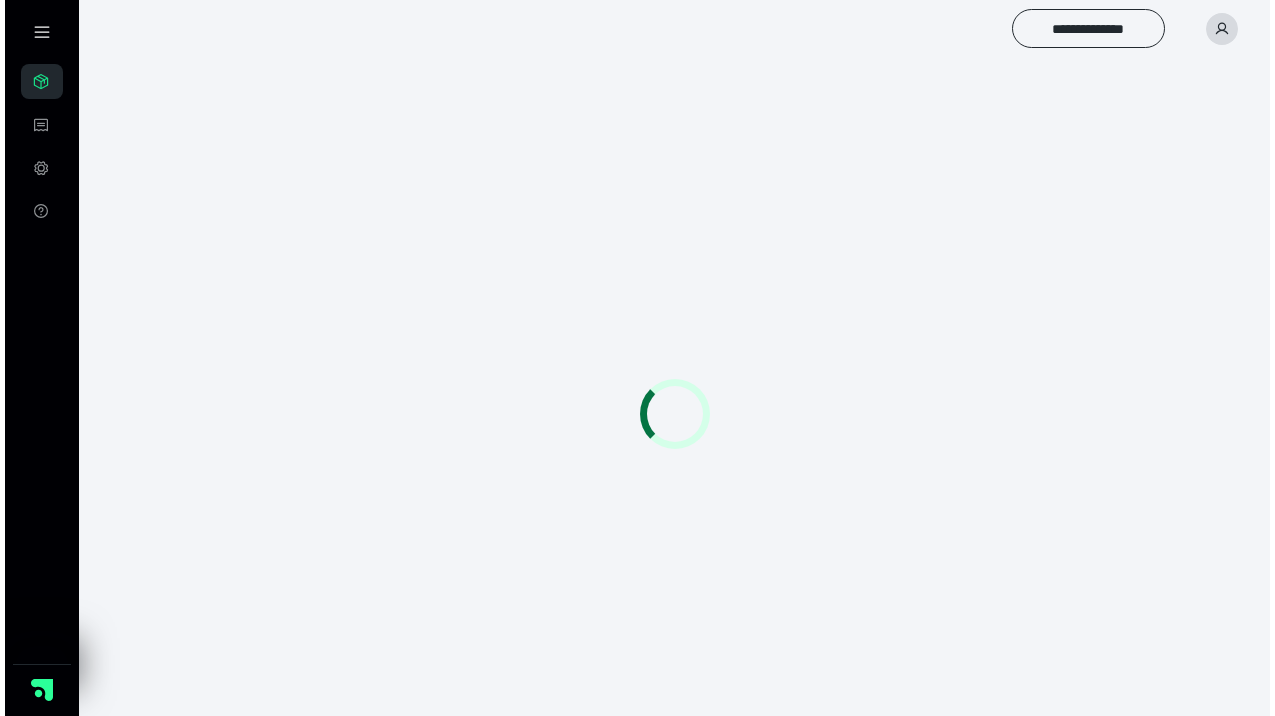 scroll, scrollTop: 0, scrollLeft: 0, axis: both 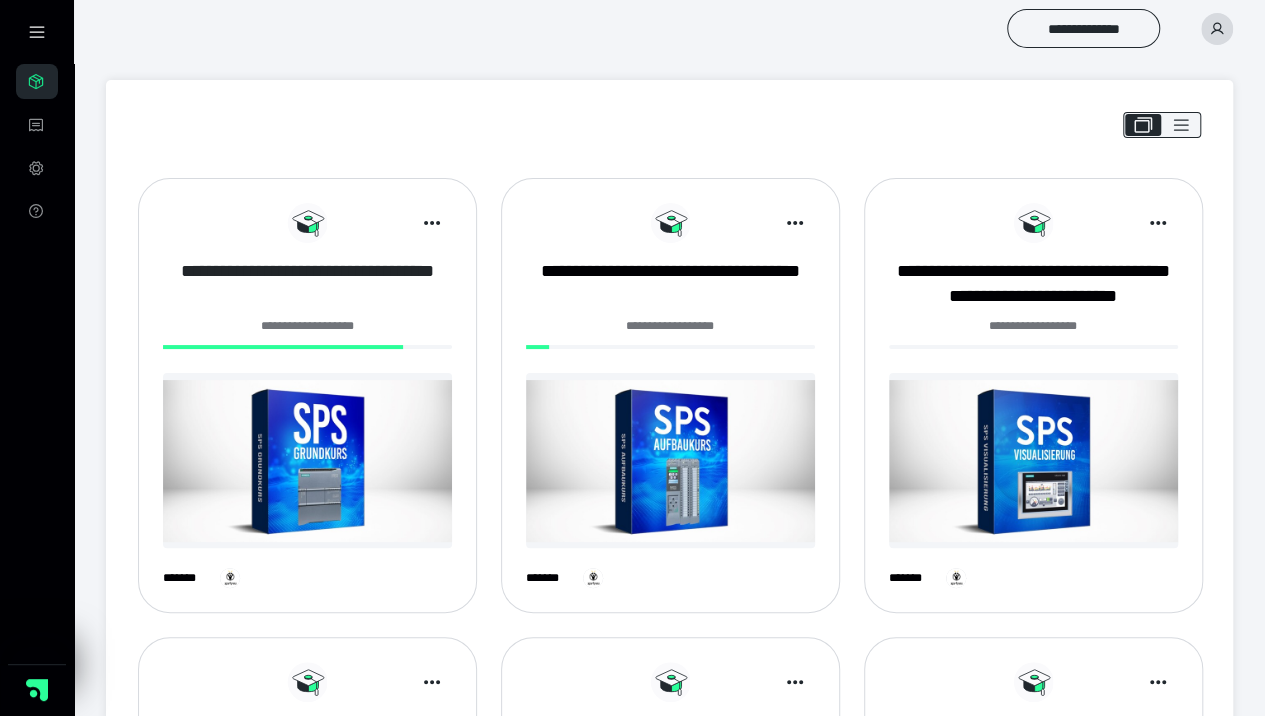 click on "**********" at bounding box center [307, 284] 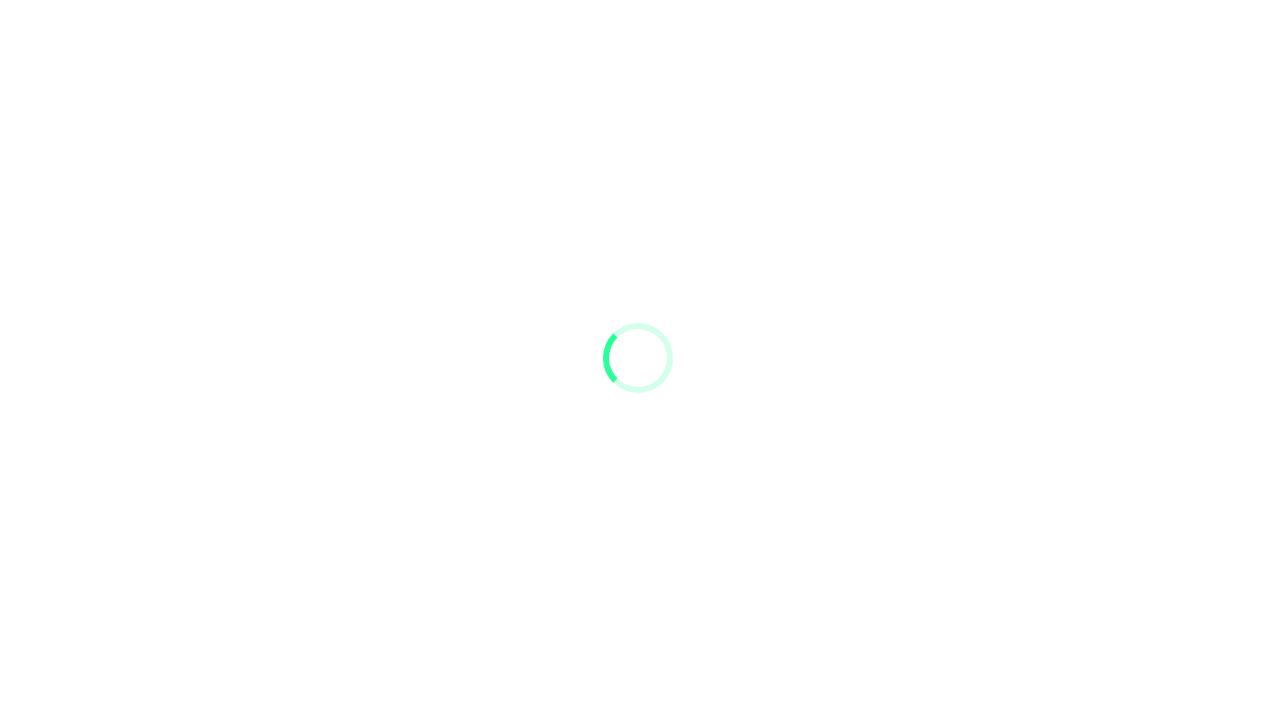 scroll, scrollTop: 0, scrollLeft: 0, axis: both 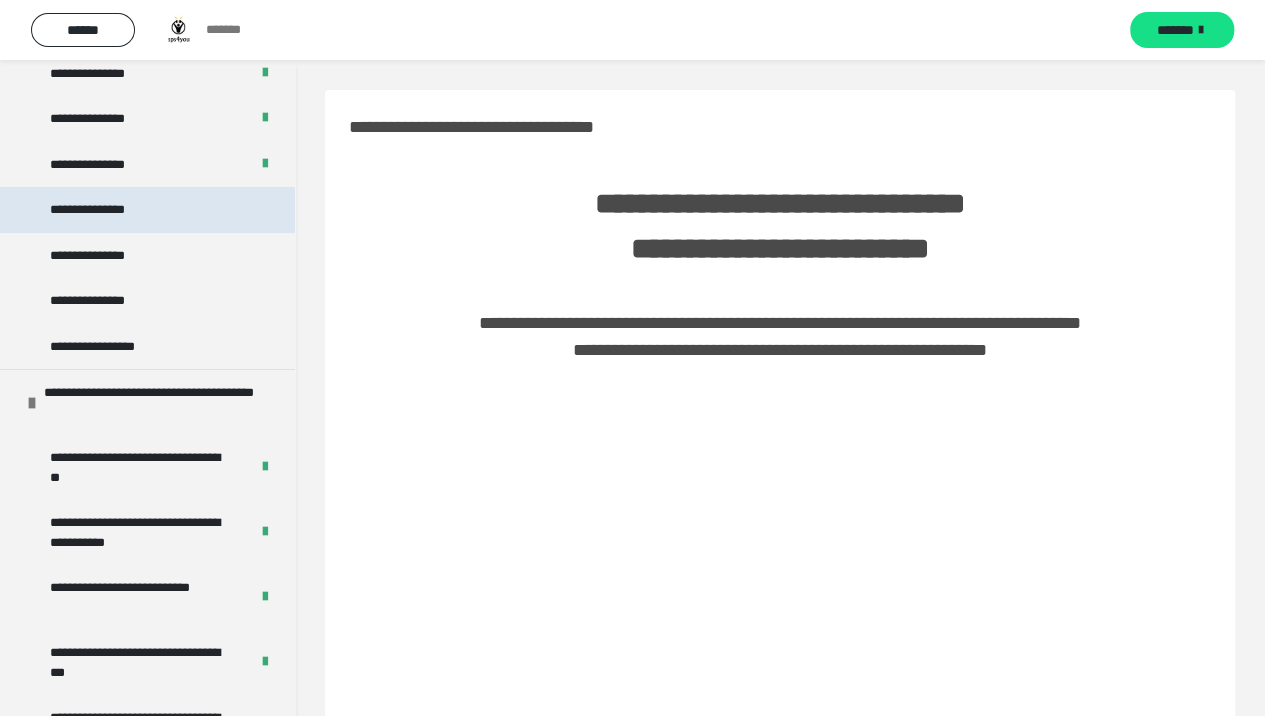 click on "**********" at bounding box center [98, 210] 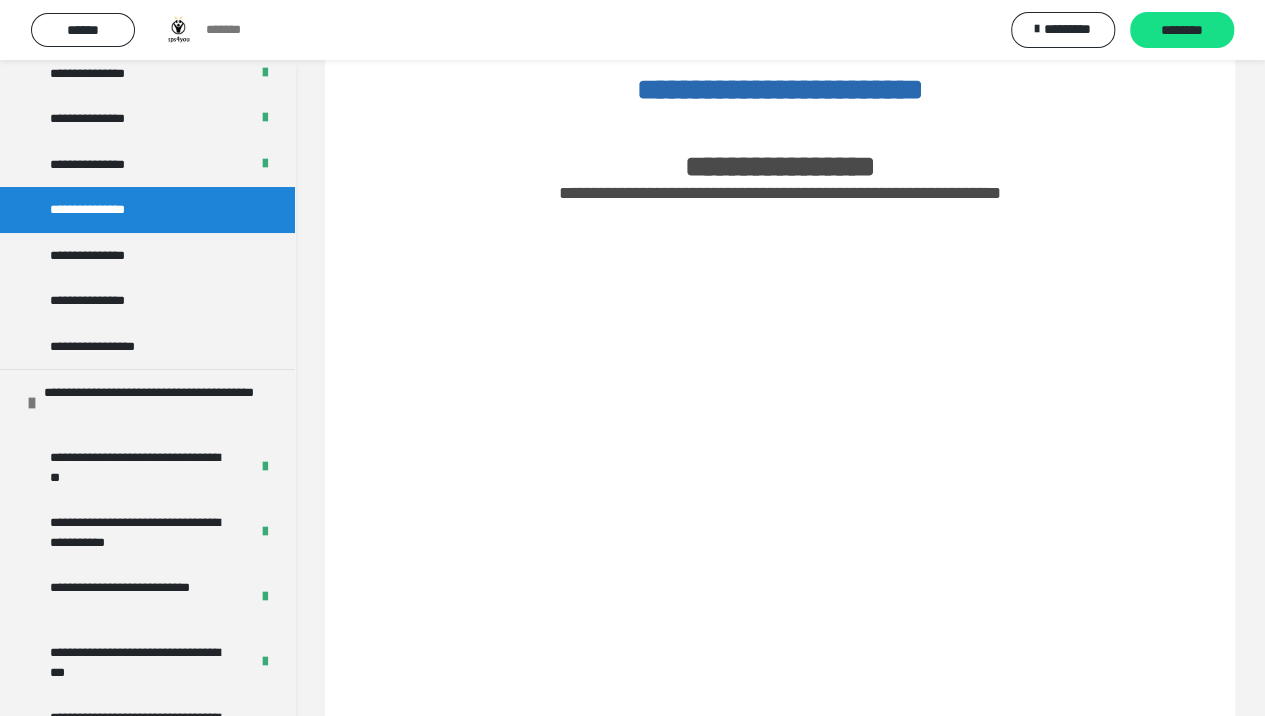 scroll, scrollTop: 200, scrollLeft: 0, axis: vertical 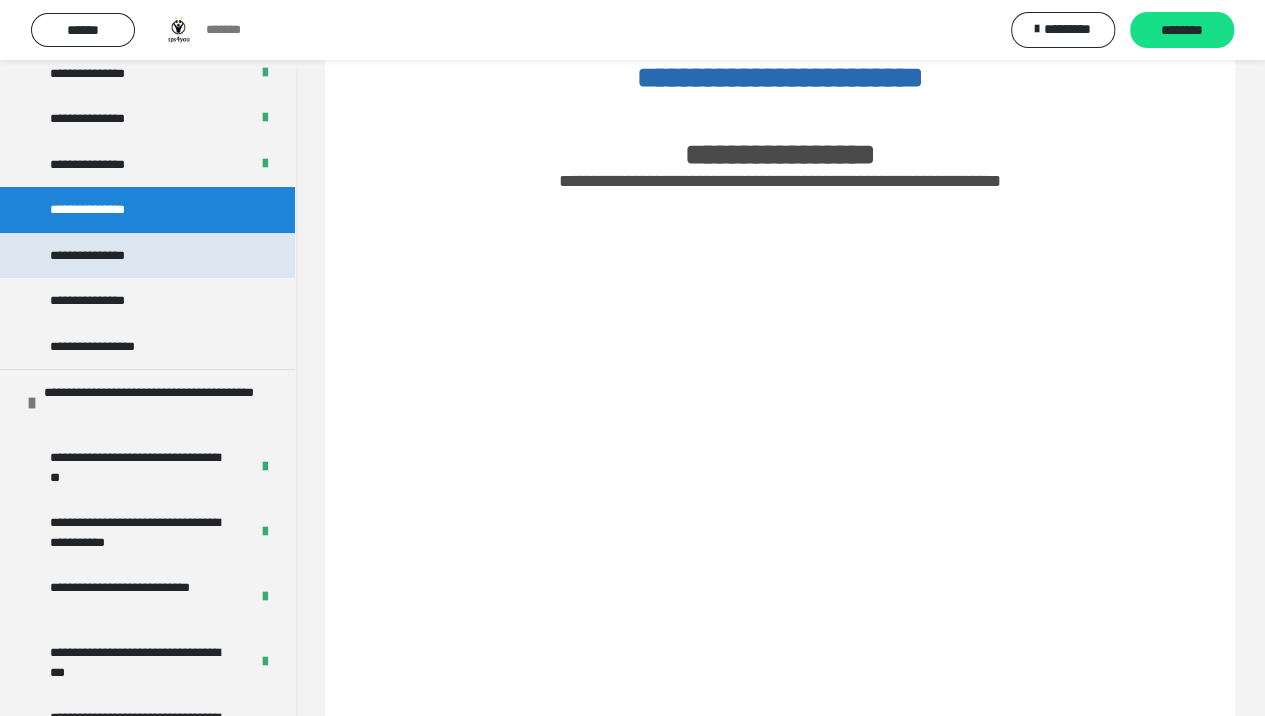 click on "**********" at bounding box center (147, 256) 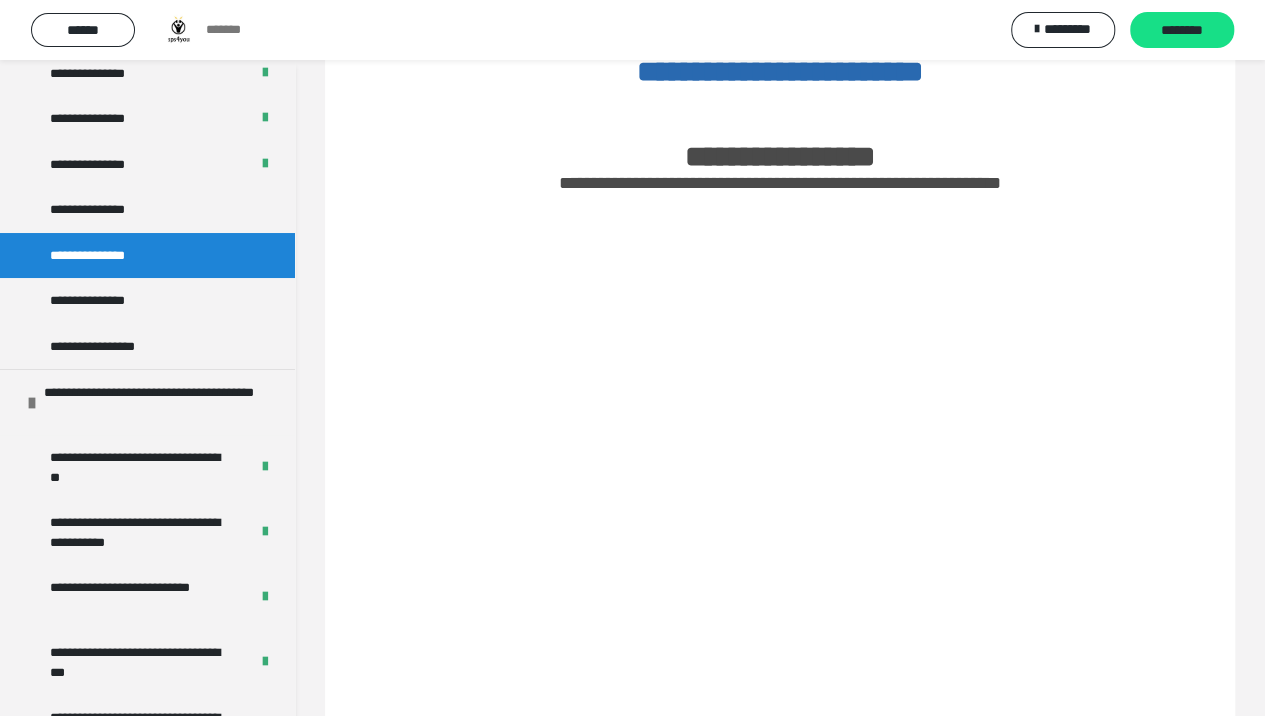 scroll, scrollTop: 273, scrollLeft: 0, axis: vertical 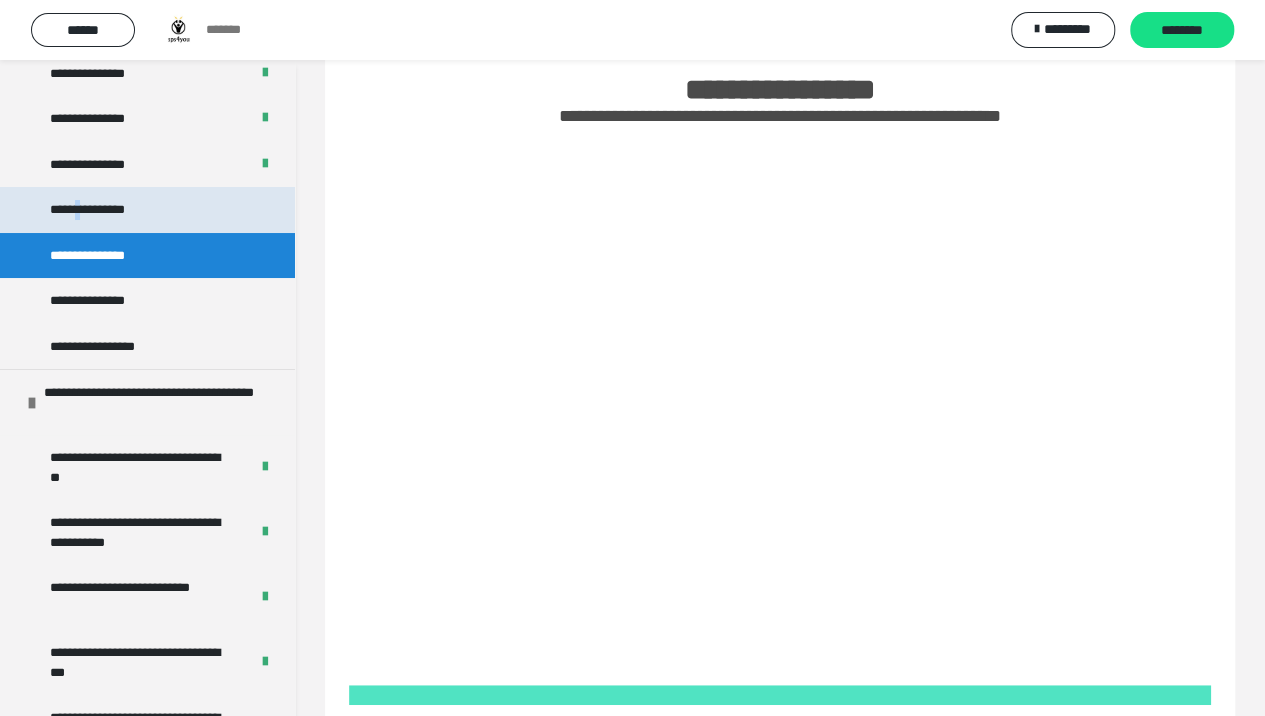click on "**********" at bounding box center (98, 210) 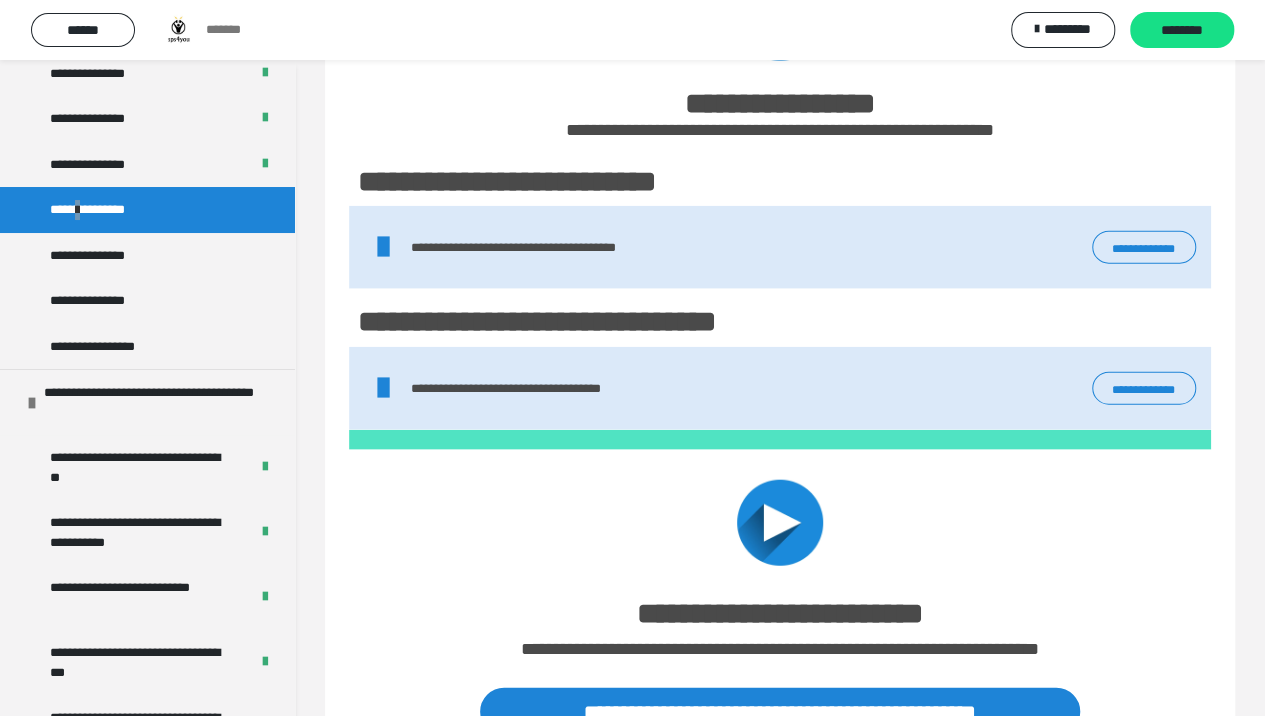 scroll, scrollTop: 2140, scrollLeft: 0, axis: vertical 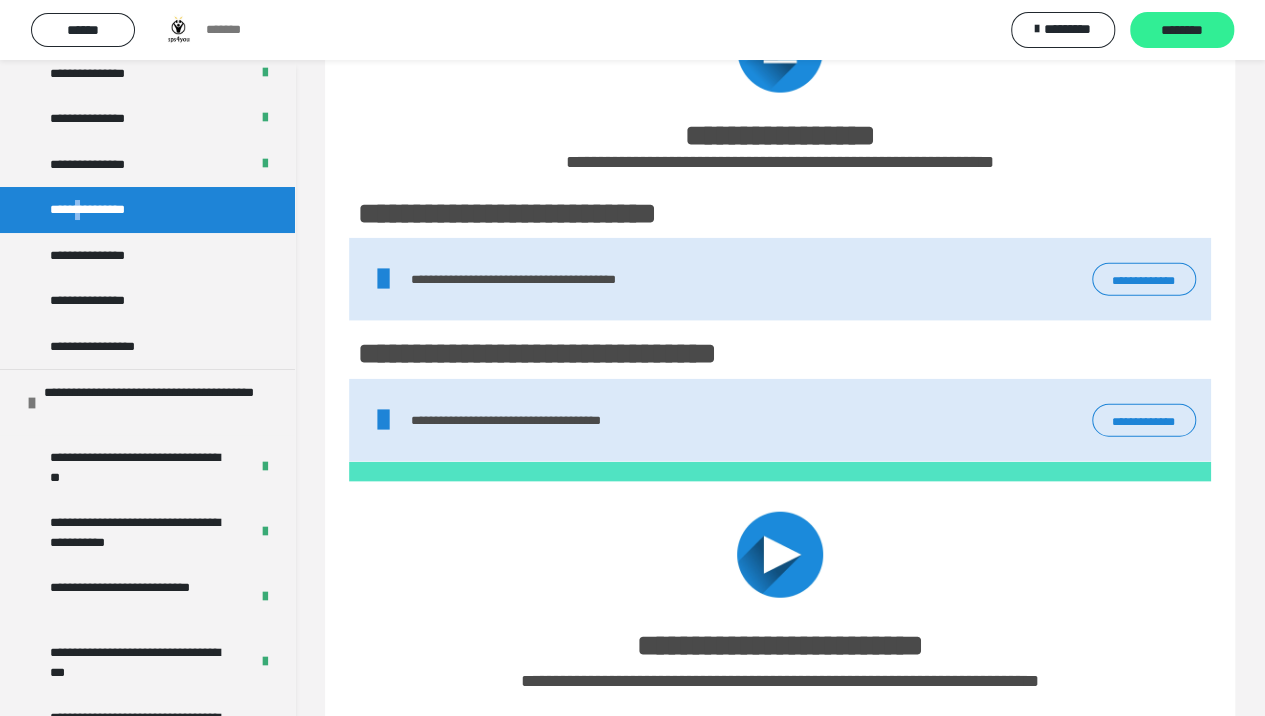 click on "********" at bounding box center (1182, 30) 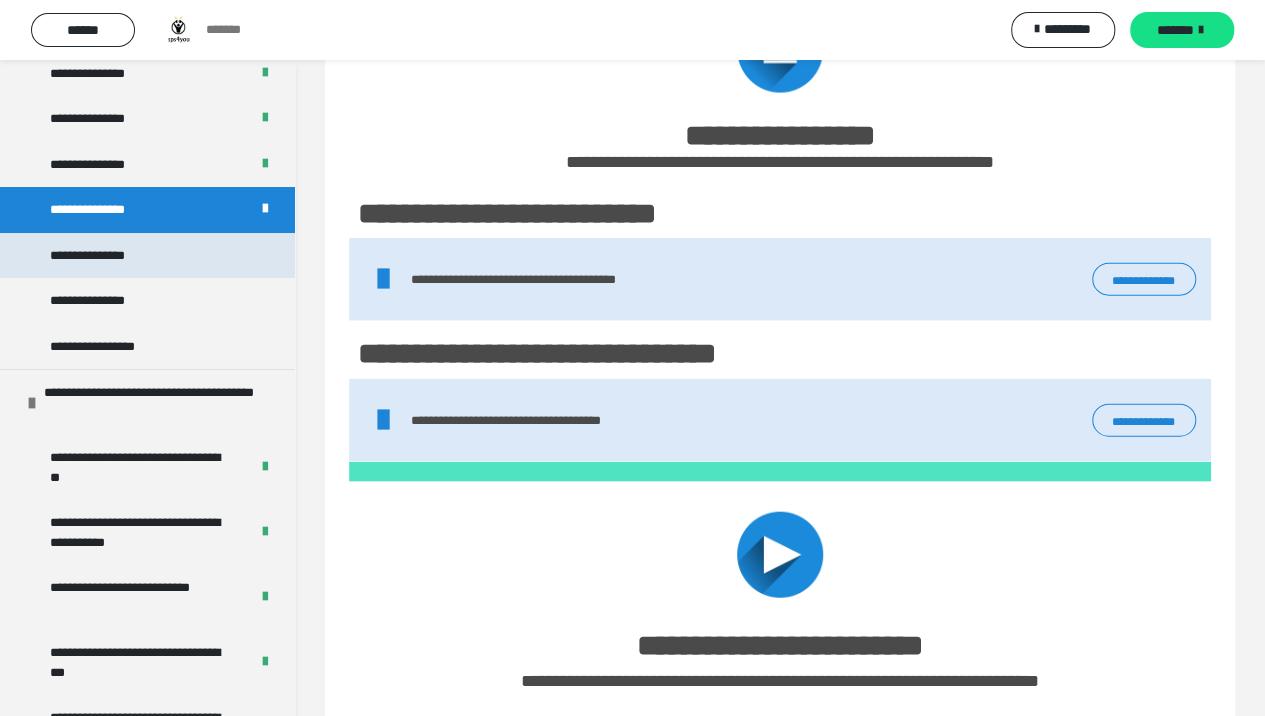 click on "**********" at bounding box center [147, 256] 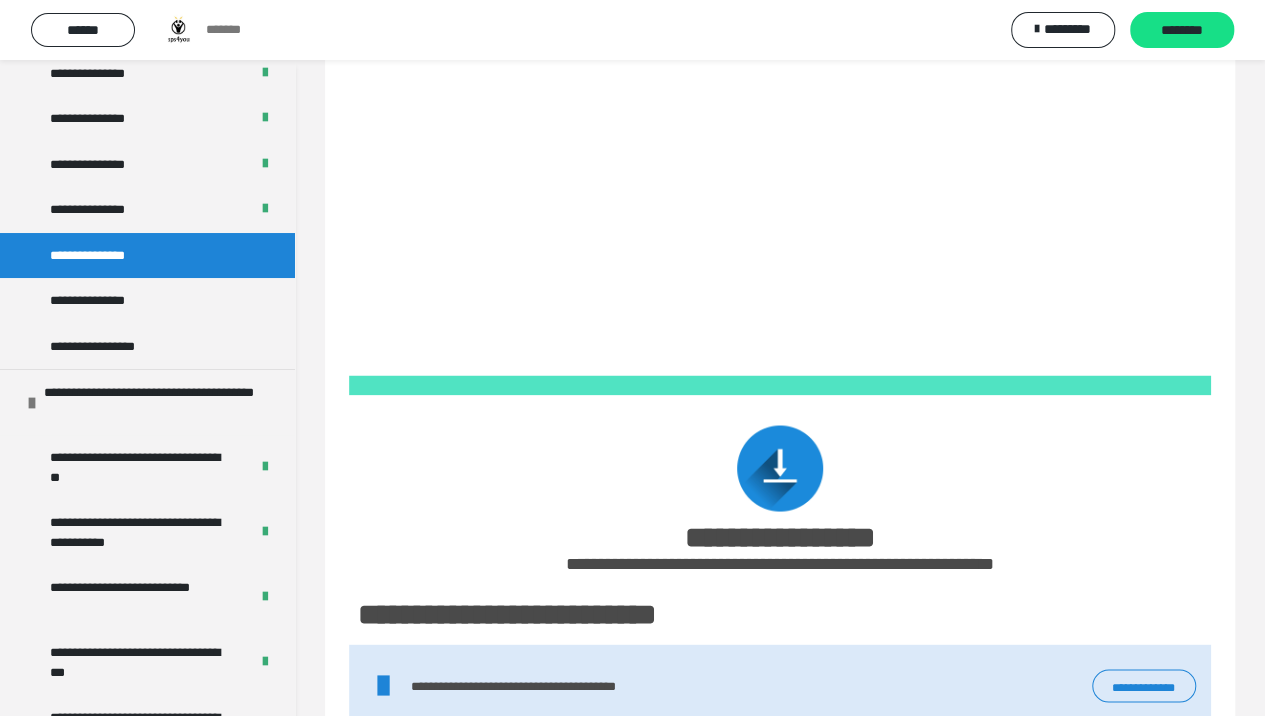 scroll, scrollTop: 1540, scrollLeft: 0, axis: vertical 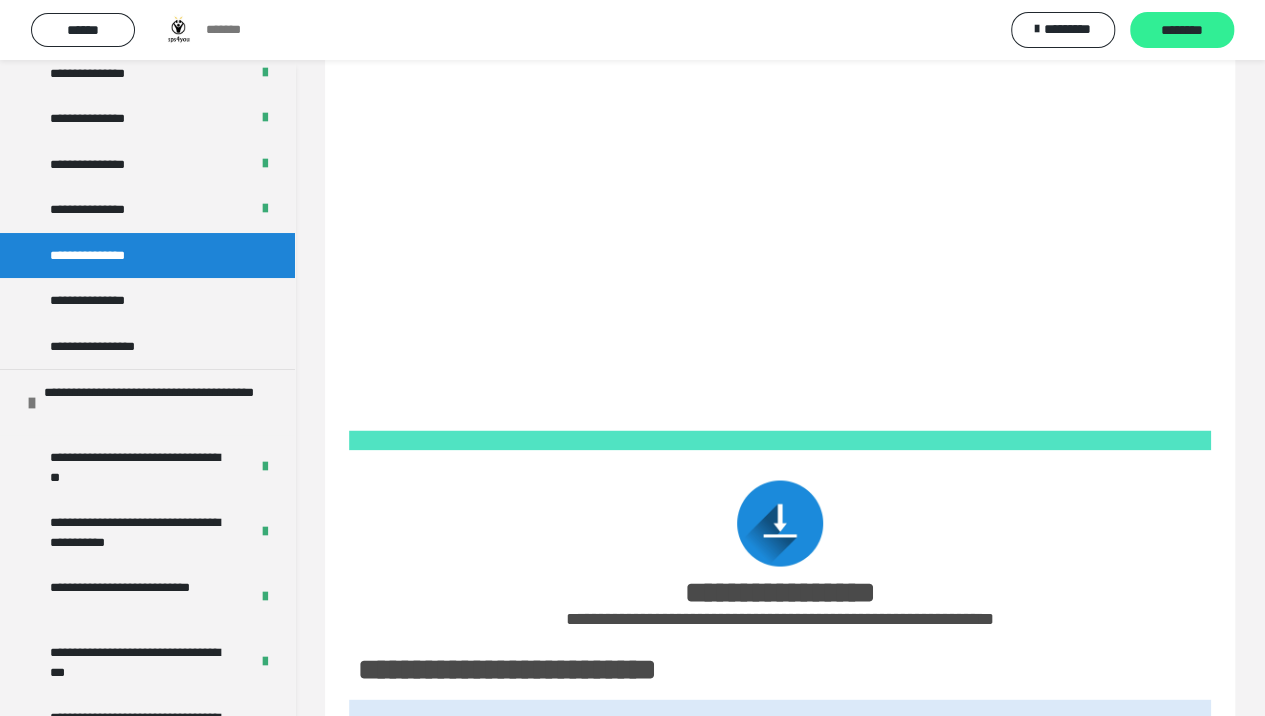 click on "********" at bounding box center [1182, 31] 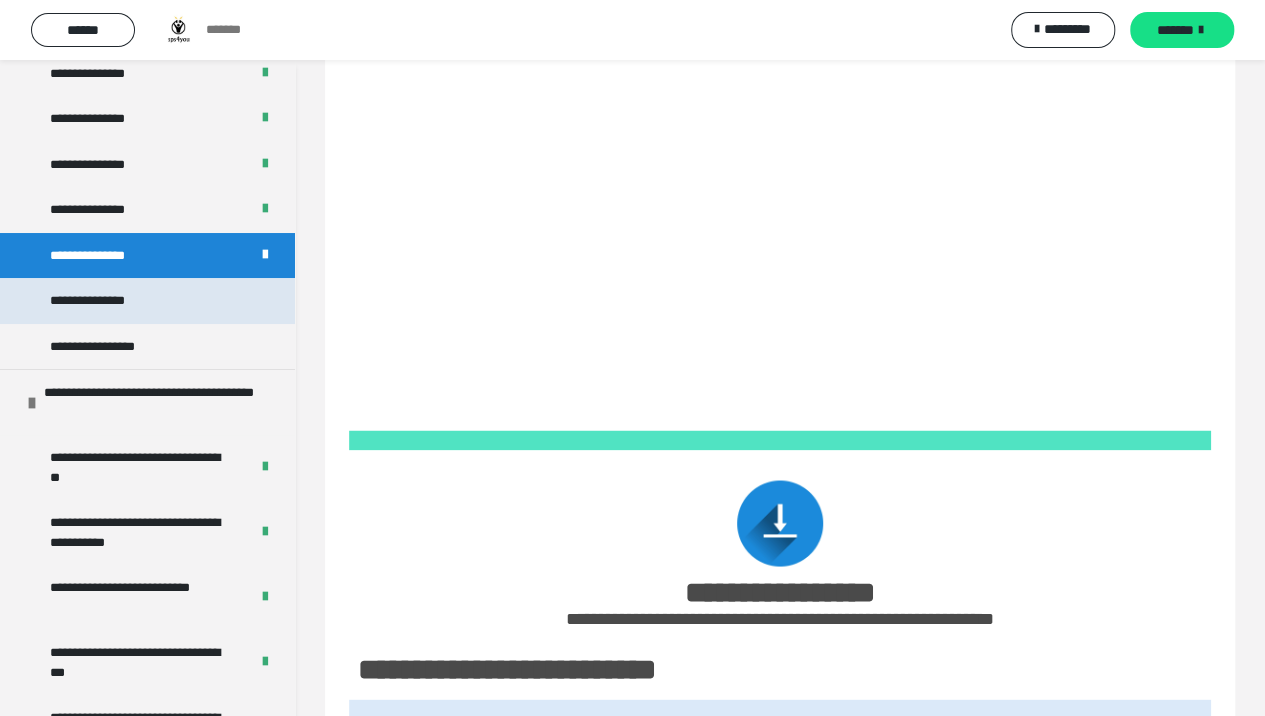click on "**********" at bounding box center (98, 301) 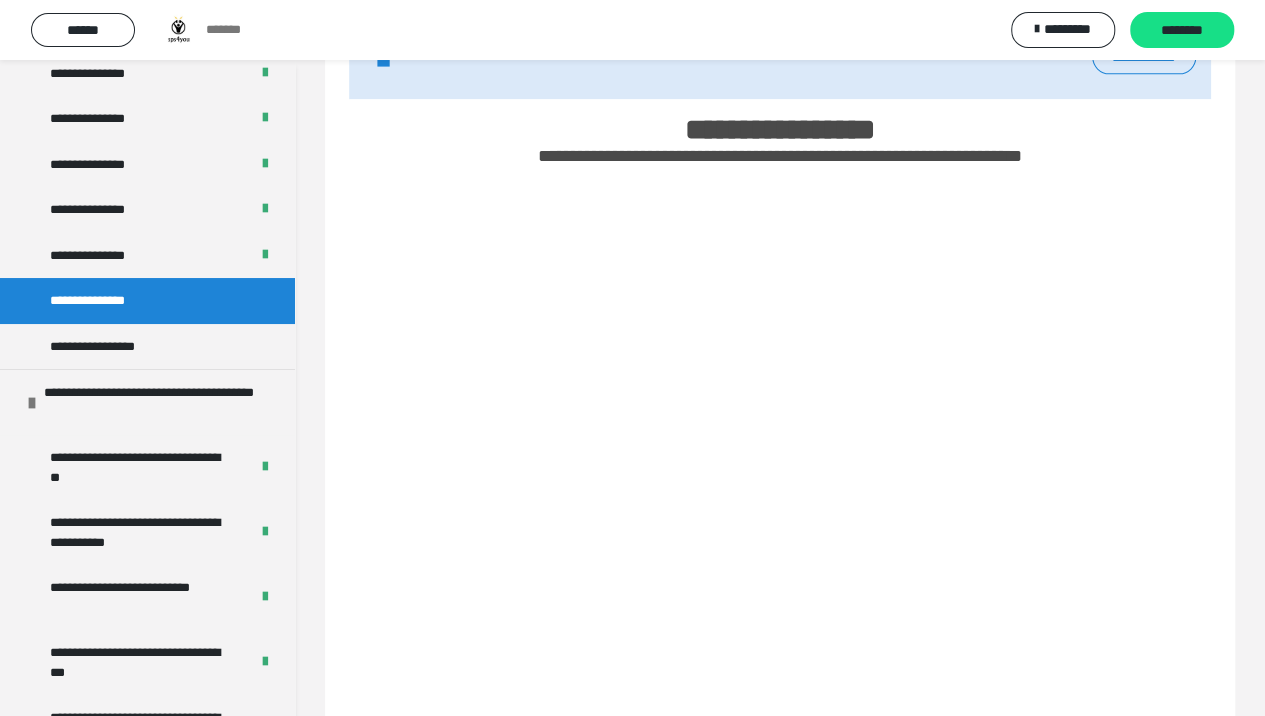 scroll, scrollTop: 1340, scrollLeft: 0, axis: vertical 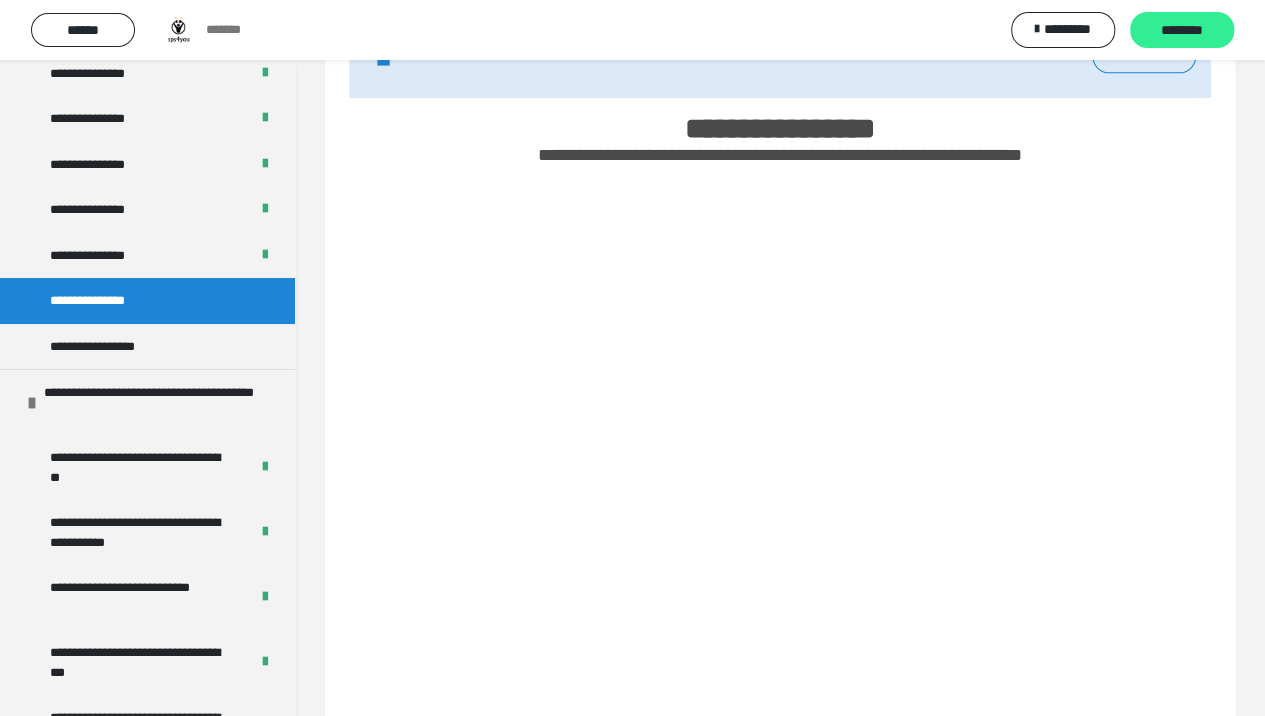 click on "********" at bounding box center [1182, 31] 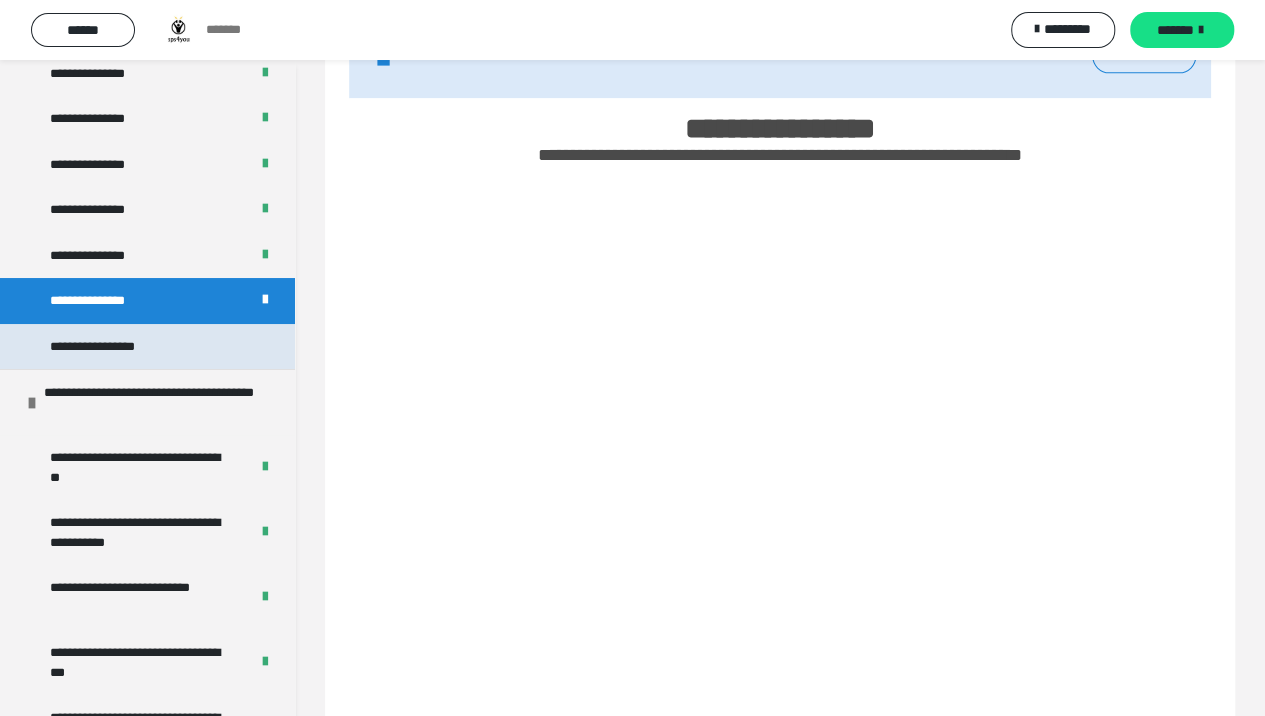 click on "**********" at bounding box center [147, 347] 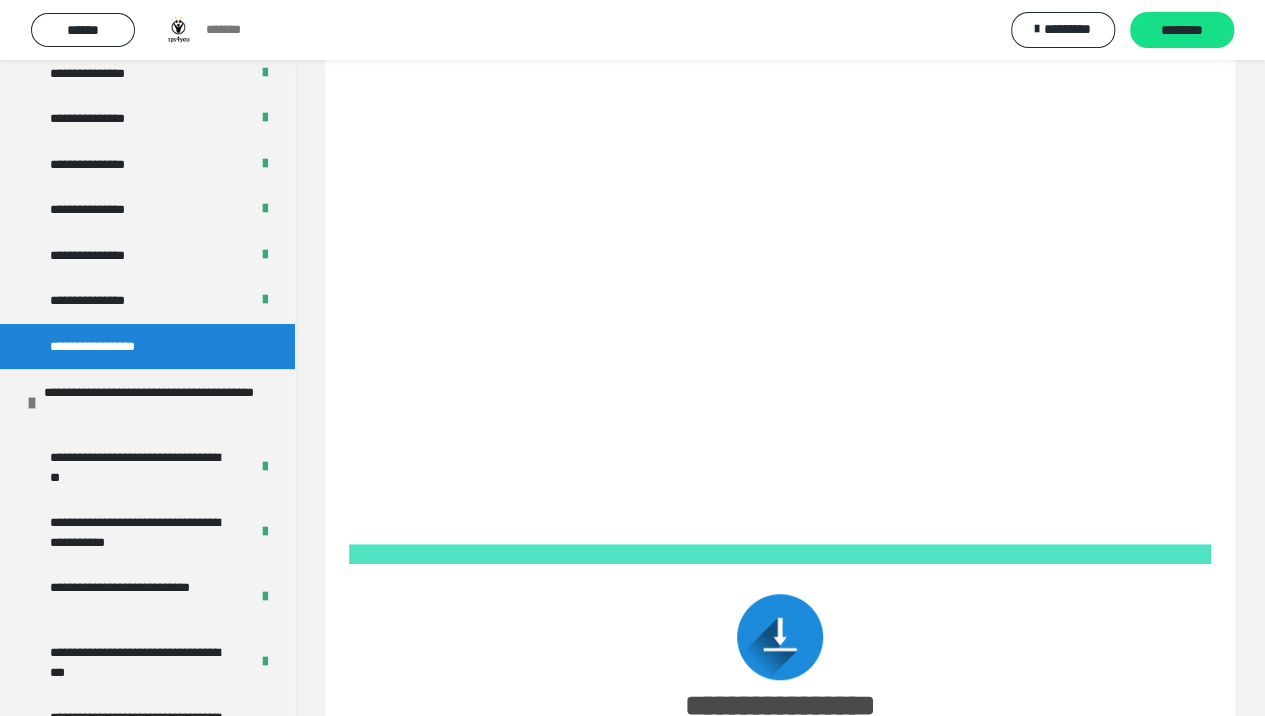 scroll, scrollTop: 273, scrollLeft: 0, axis: vertical 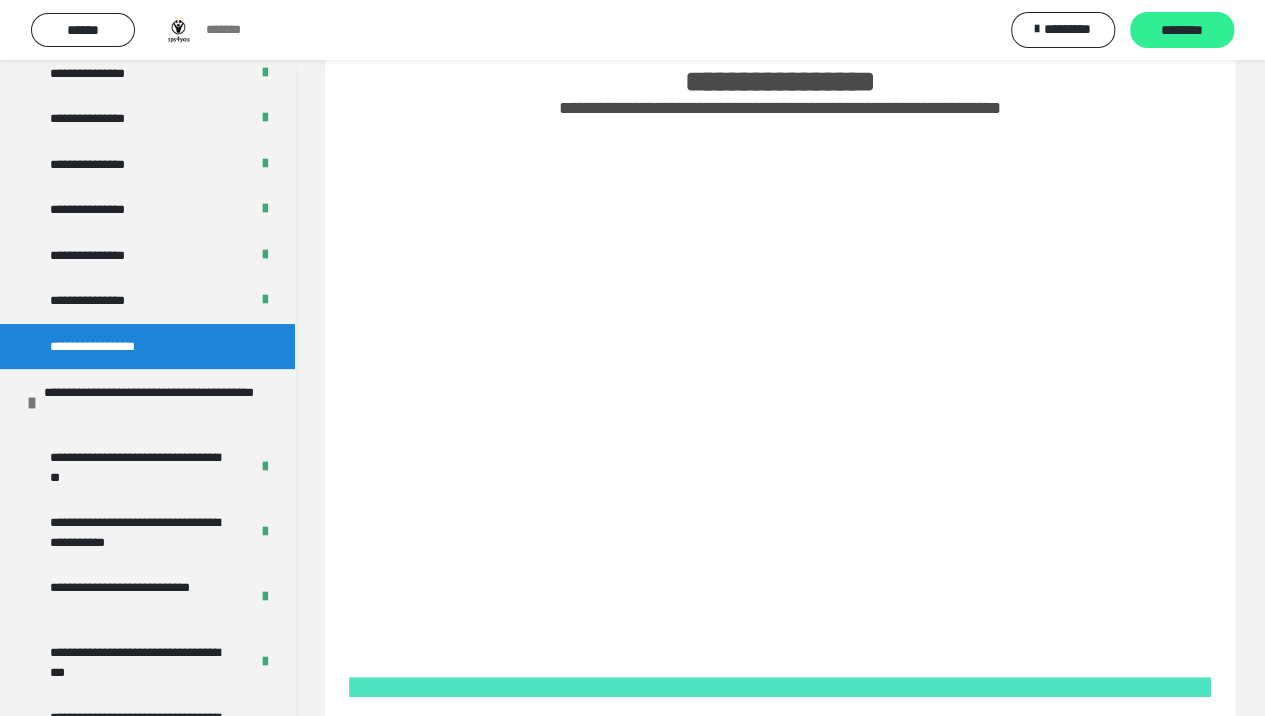 click on "********" at bounding box center [1182, 31] 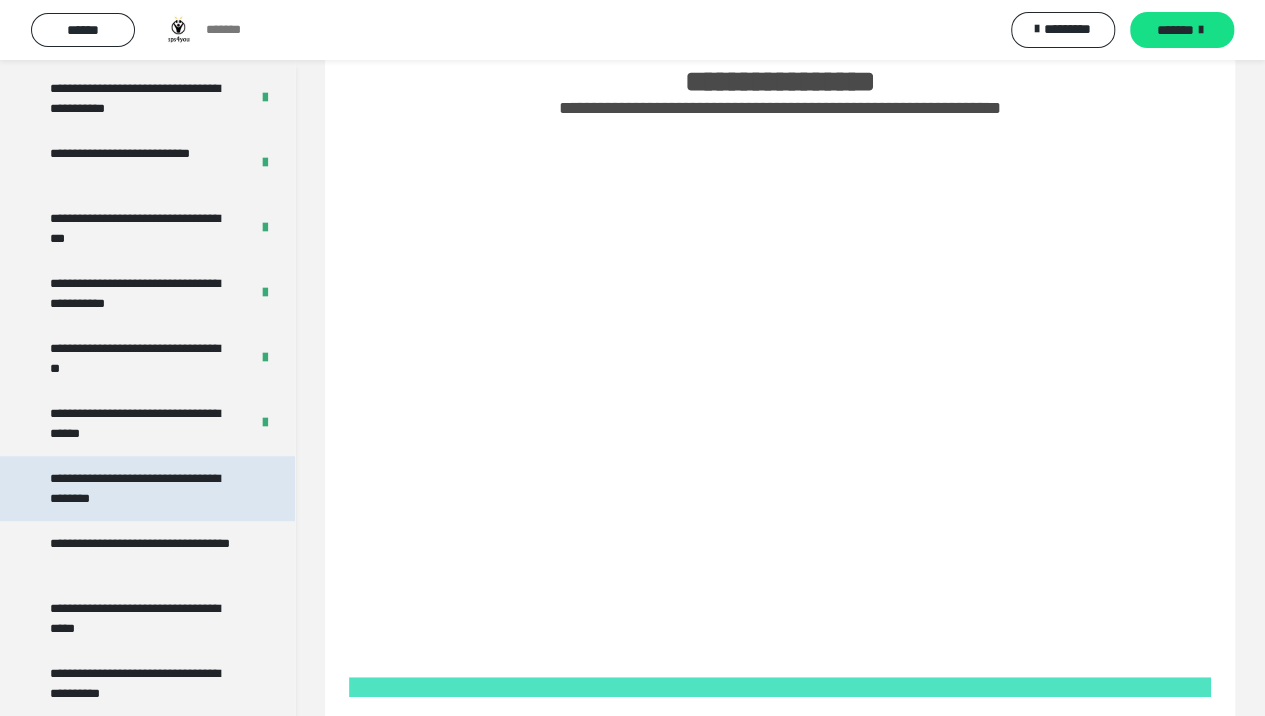 scroll, scrollTop: 4200, scrollLeft: 0, axis: vertical 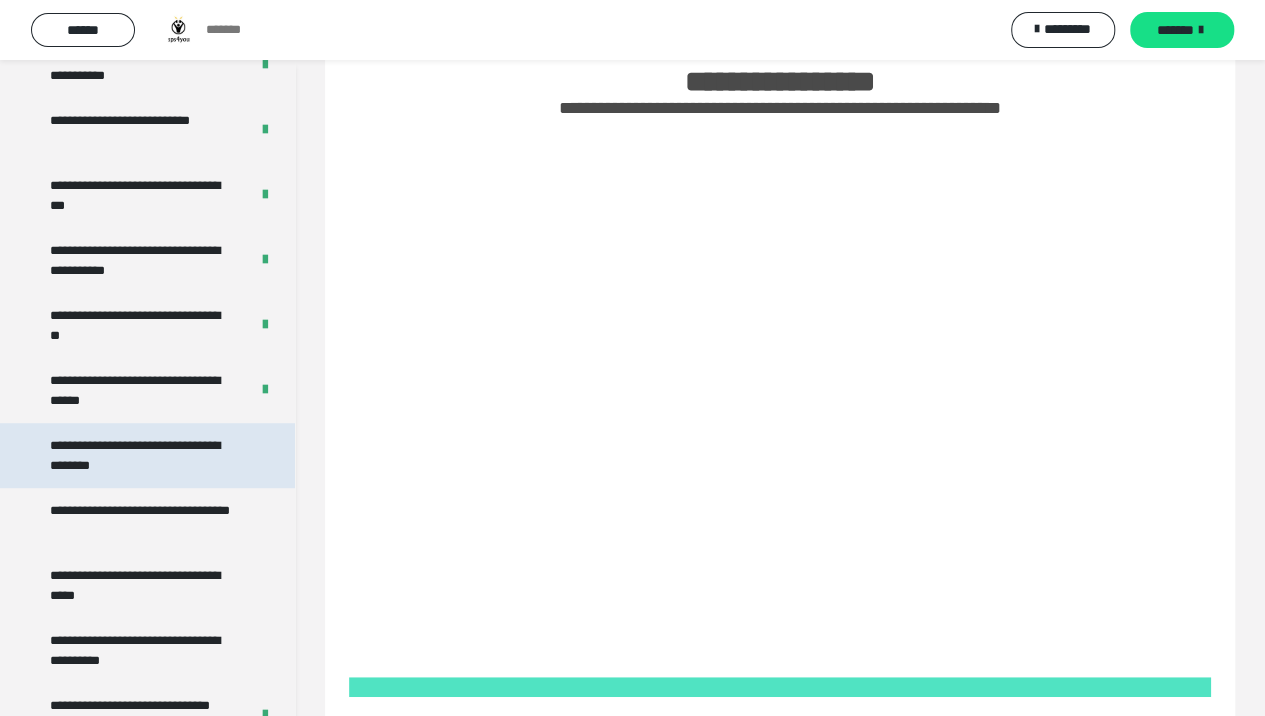 click on "**********" at bounding box center (144, 455) 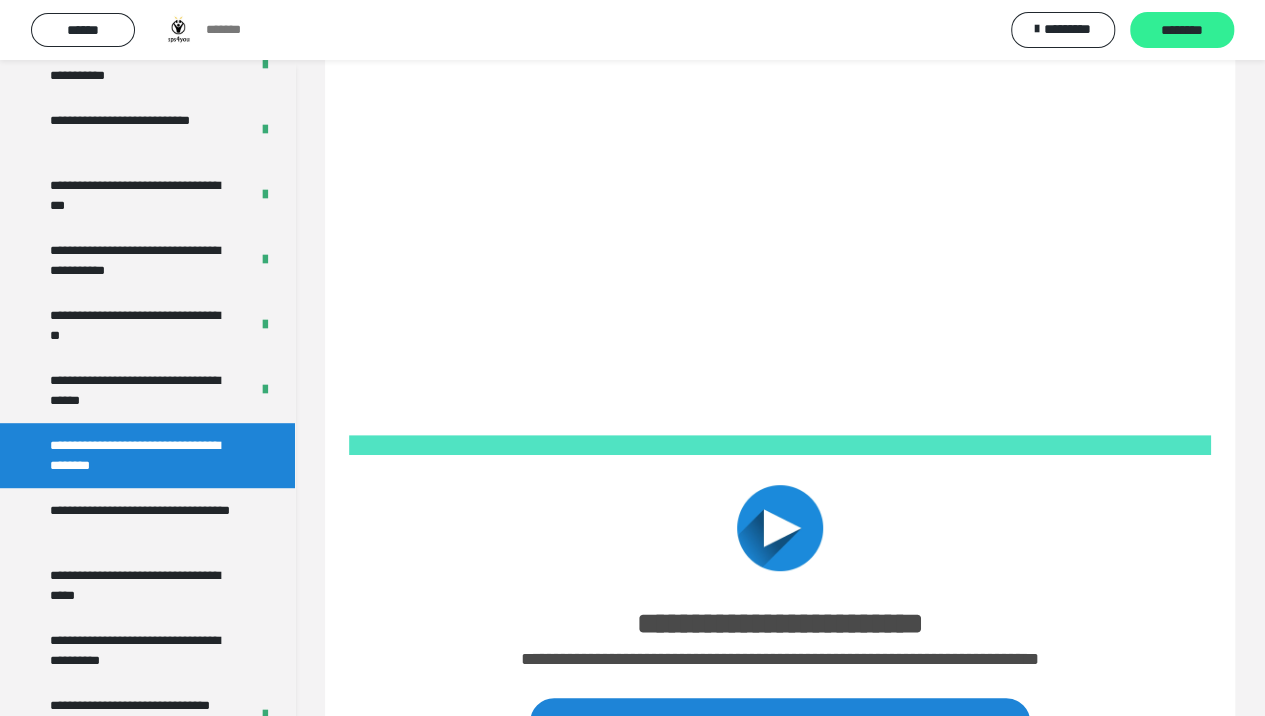click on "********" at bounding box center [1182, 31] 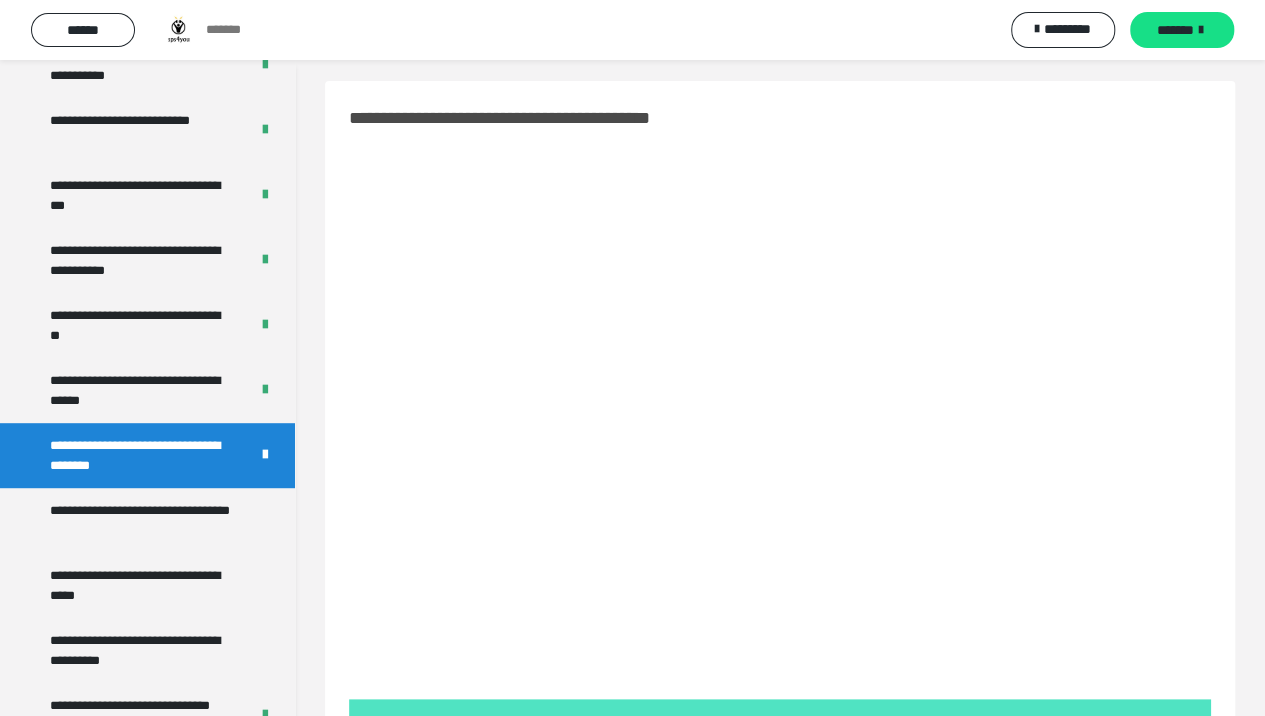 scroll, scrollTop: 6, scrollLeft: 0, axis: vertical 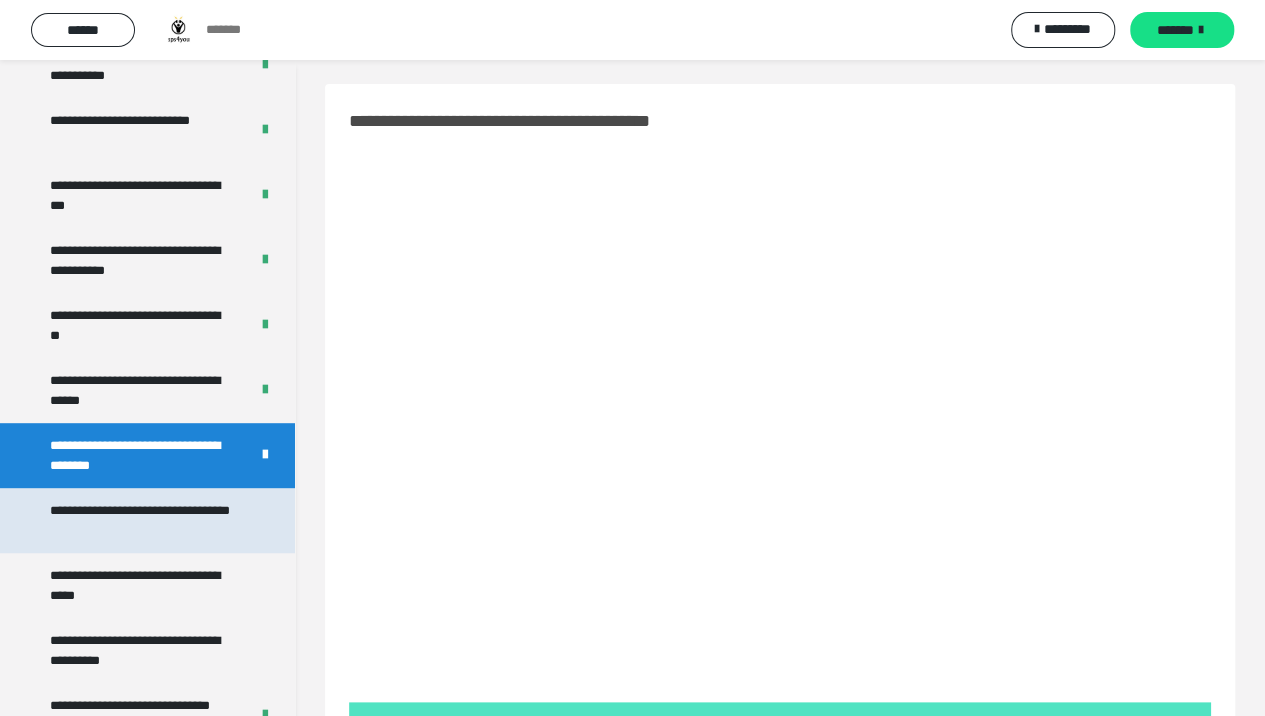 click on "**********" at bounding box center (144, 520) 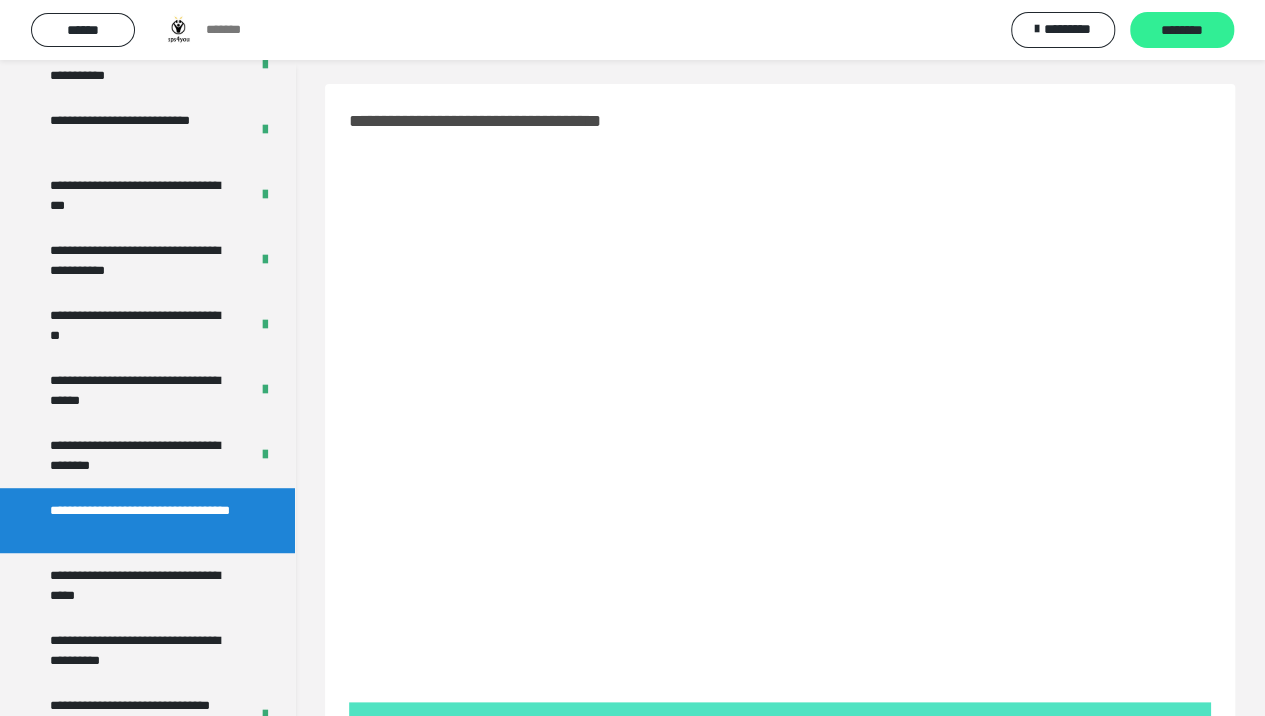 click on "********" at bounding box center (1182, 31) 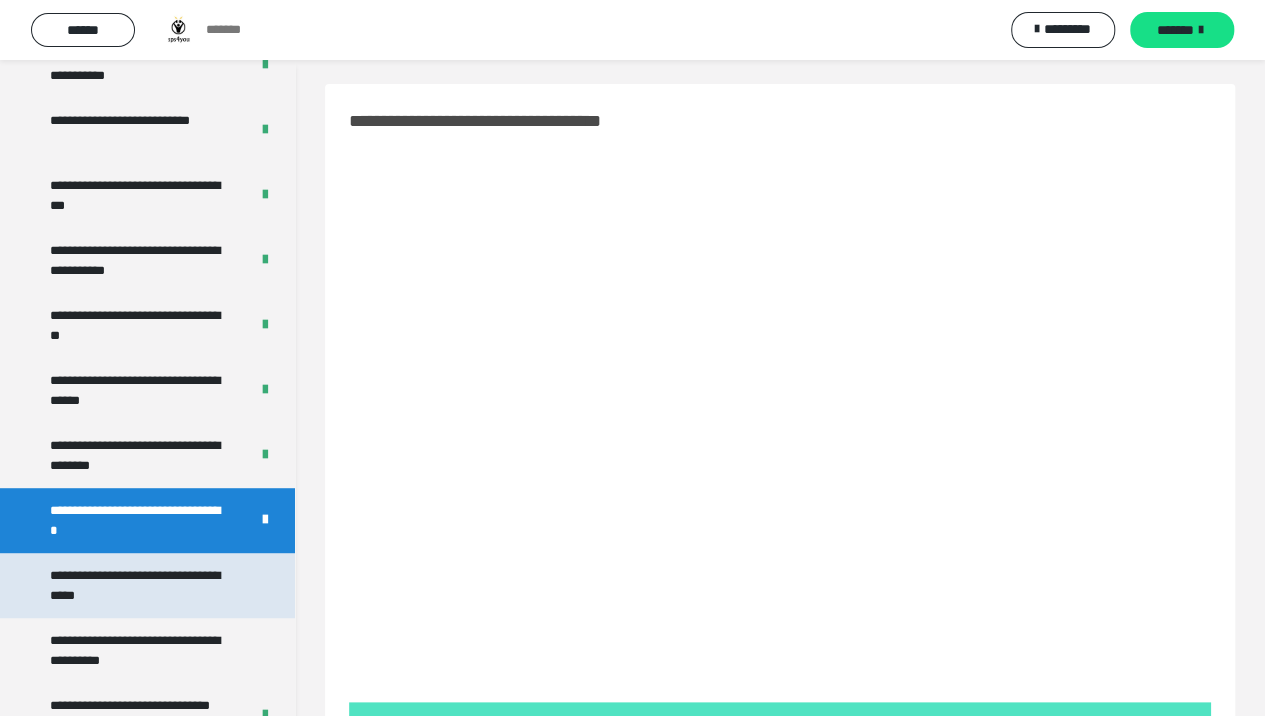 click on "**********" at bounding box center [144, 585] 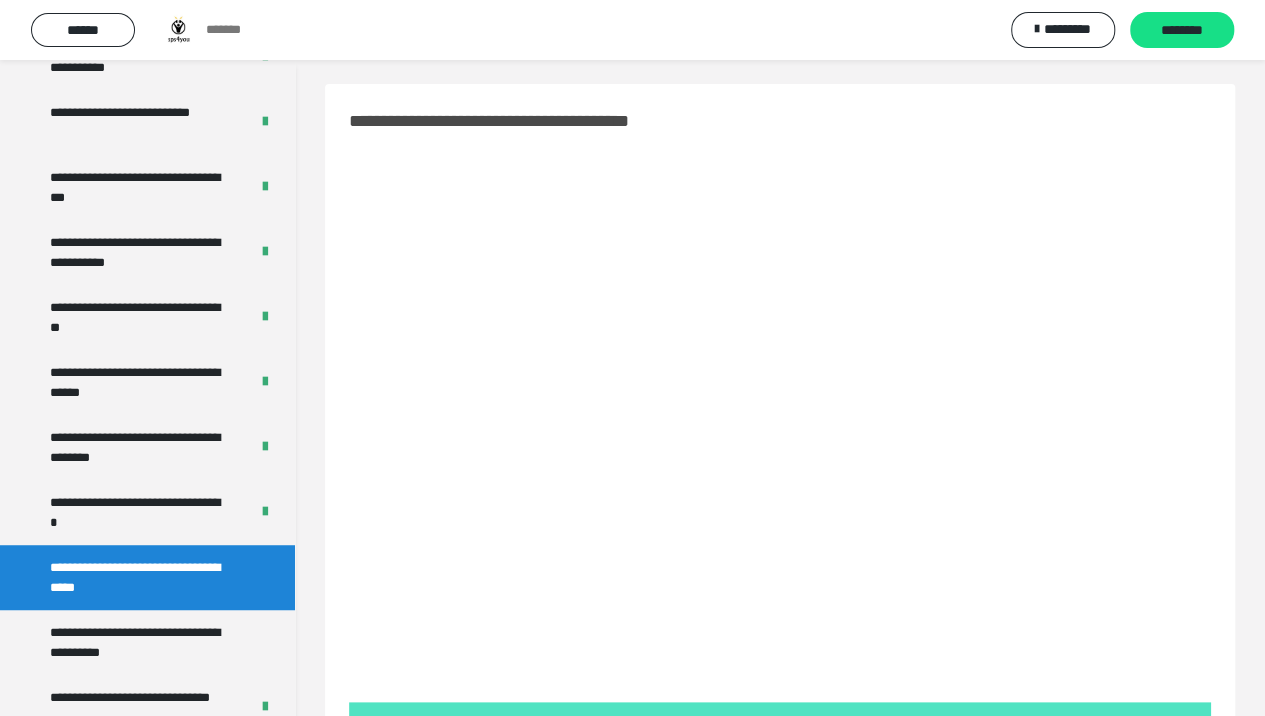 scroll, scrollTop: 4200, scrollLeft: 0, axis: vertical 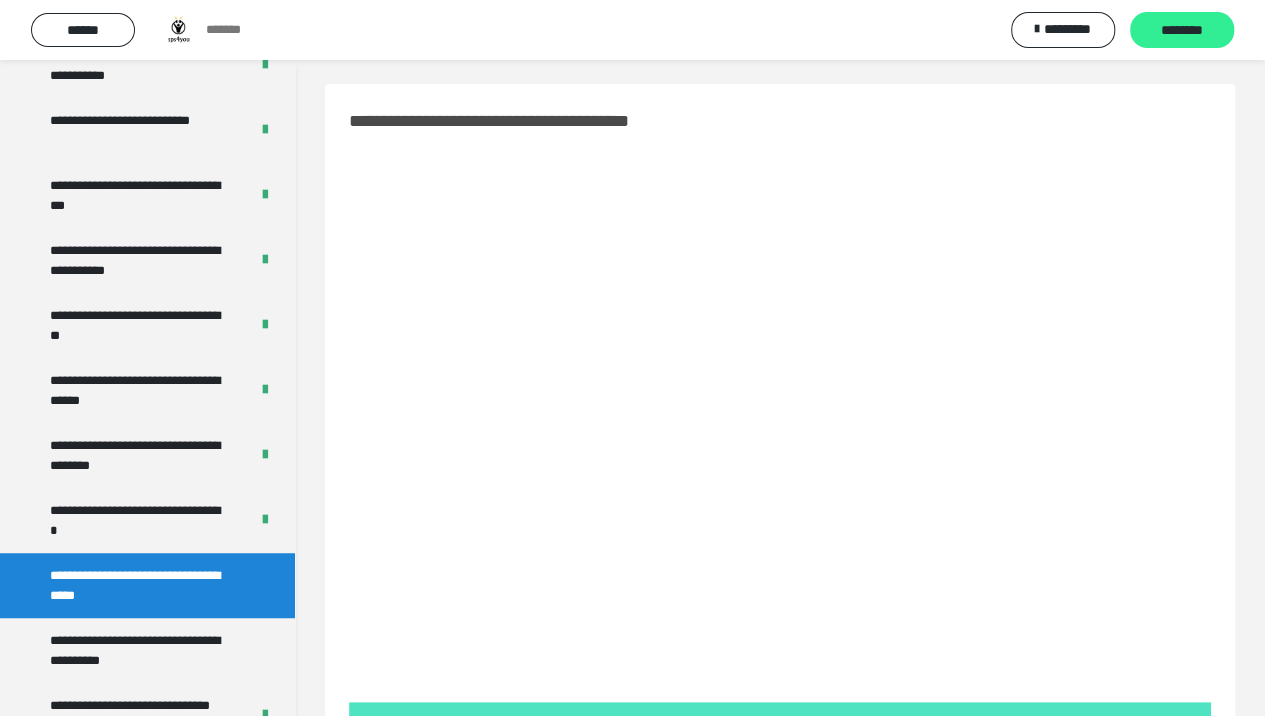 click on "********" at bounding box center (1182, 30) 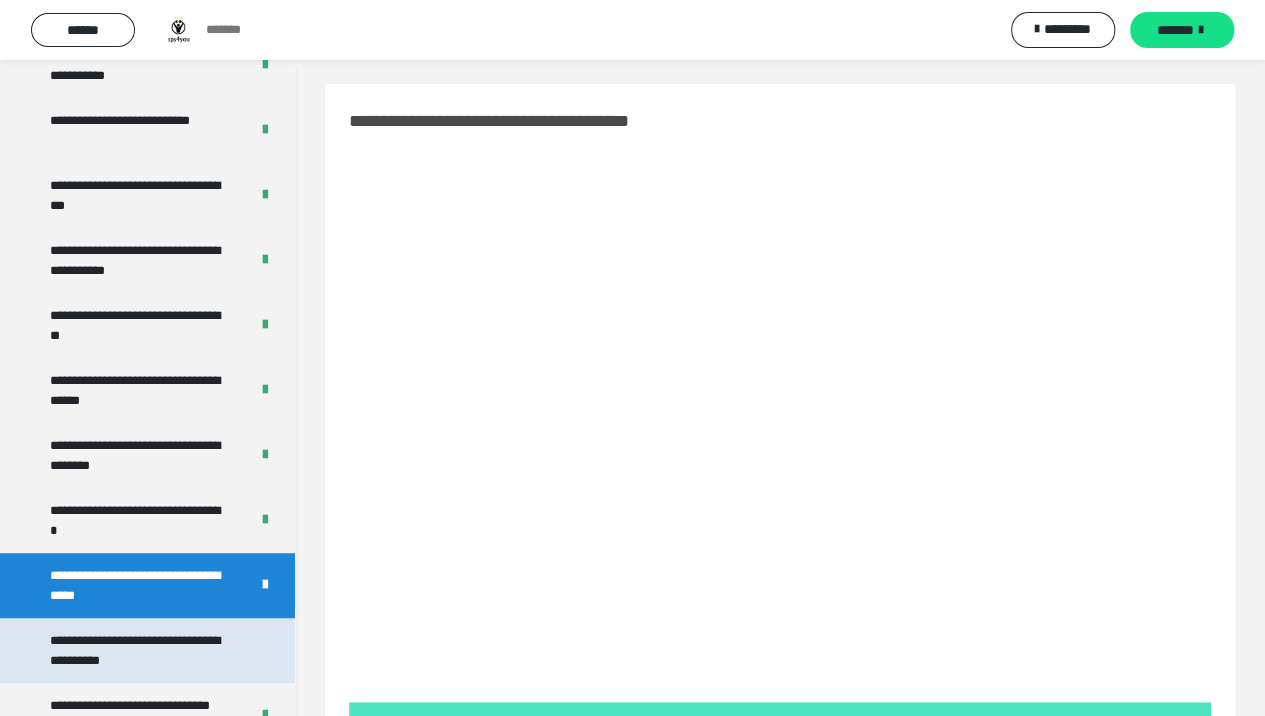 click on "**********" at bounding box center [144, 650] 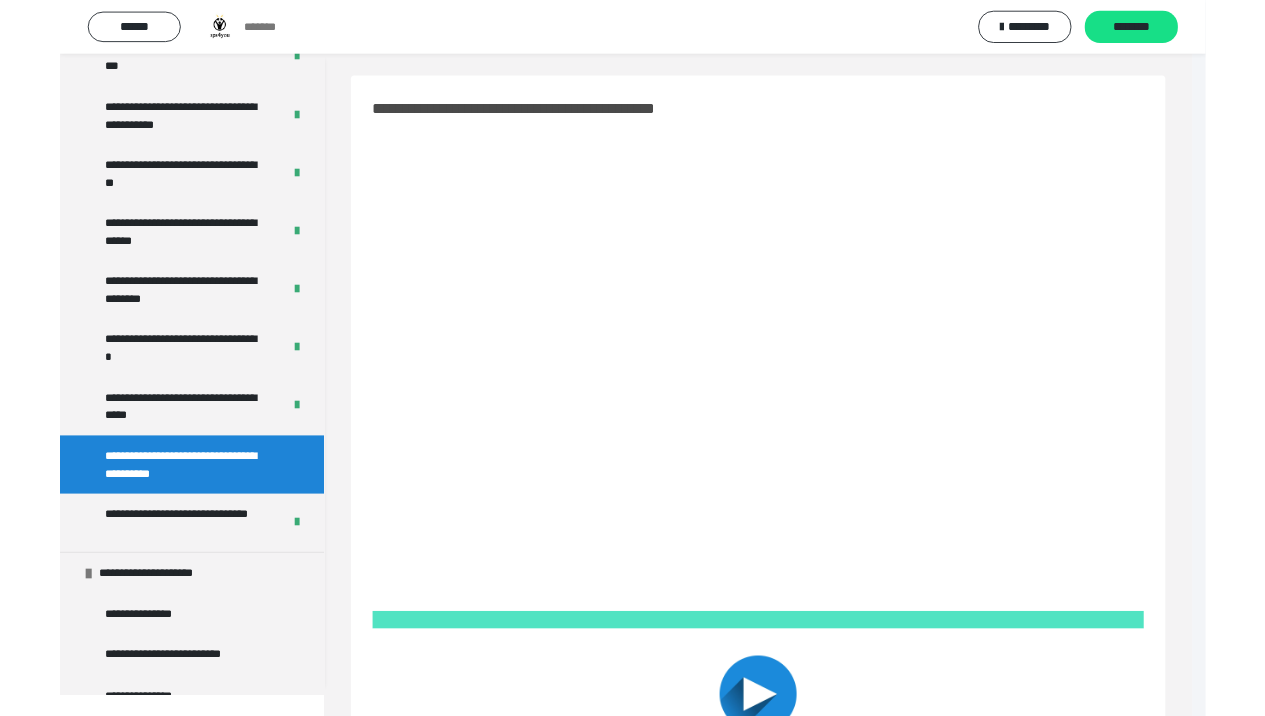 scroll, scrollTop: 4400, scrollLeft: 0, axis: vertical 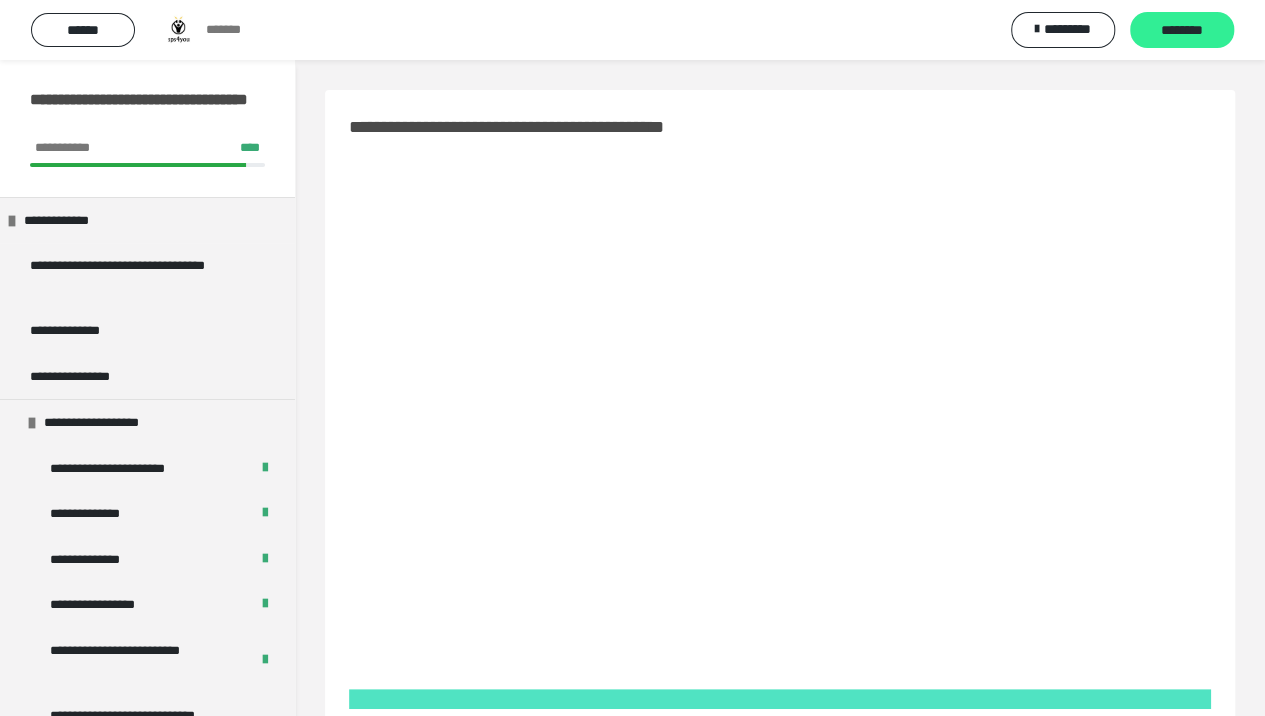 click on "********" at bounding box center (1182, 31) 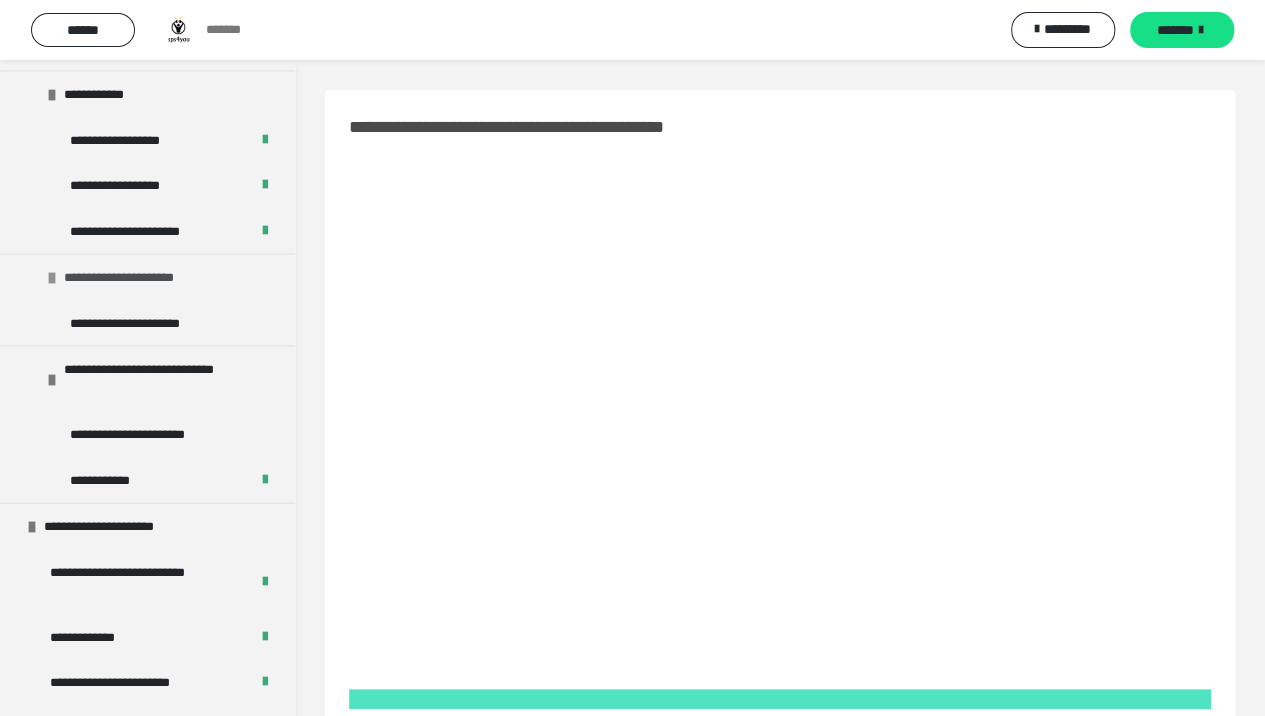 scroll, scrollTop: 2000, scrollLeft: 0, axis: vertical 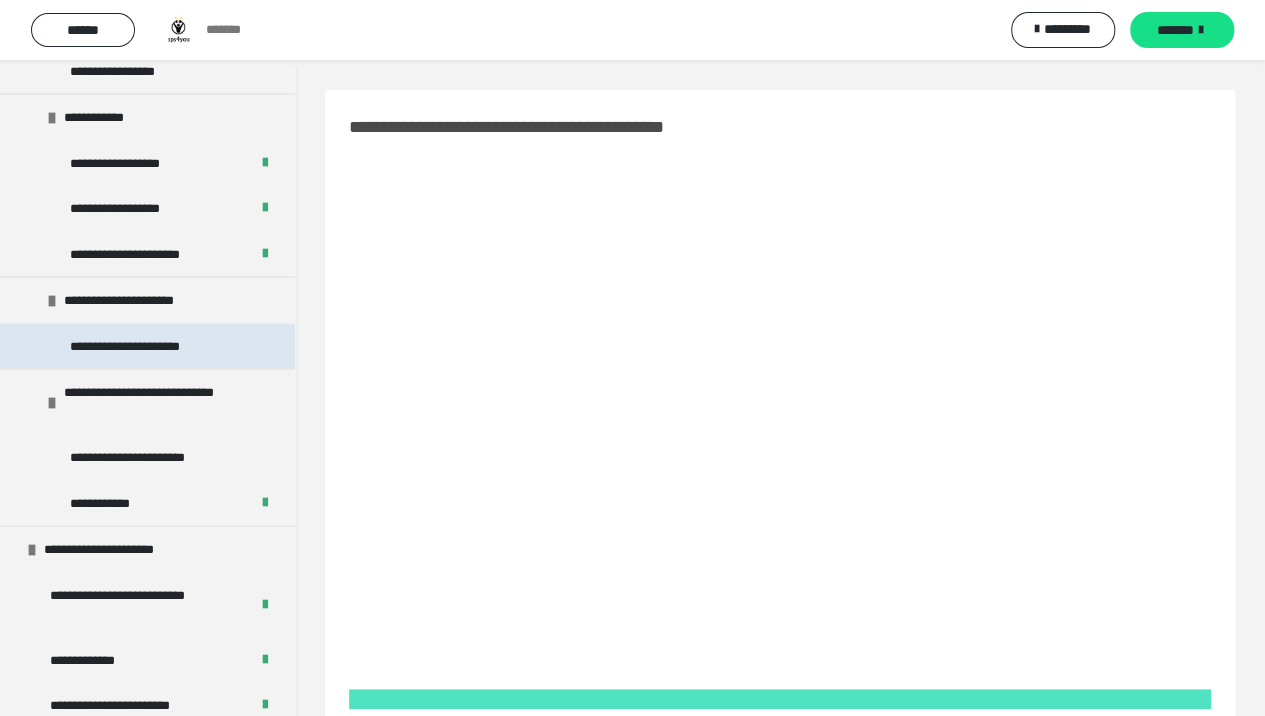 click on "**********" at bounding box center [147, 347] 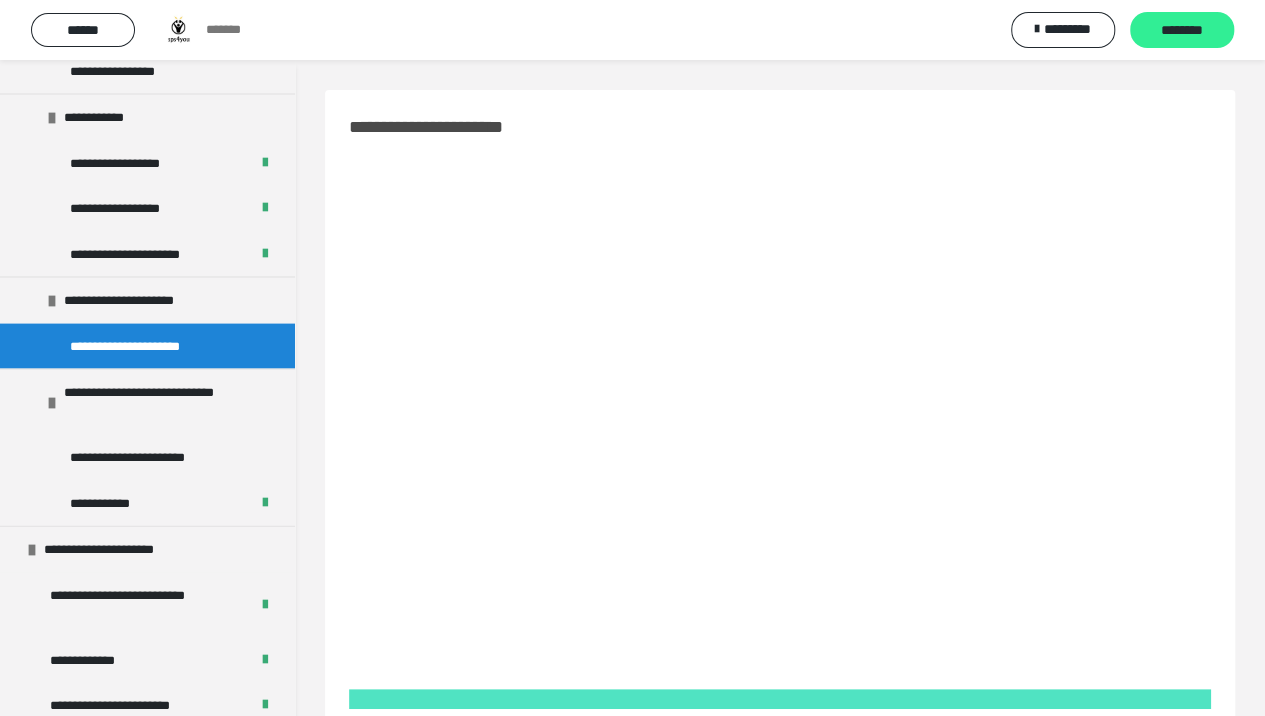 click on "********" at bounding box center [1182, 31] 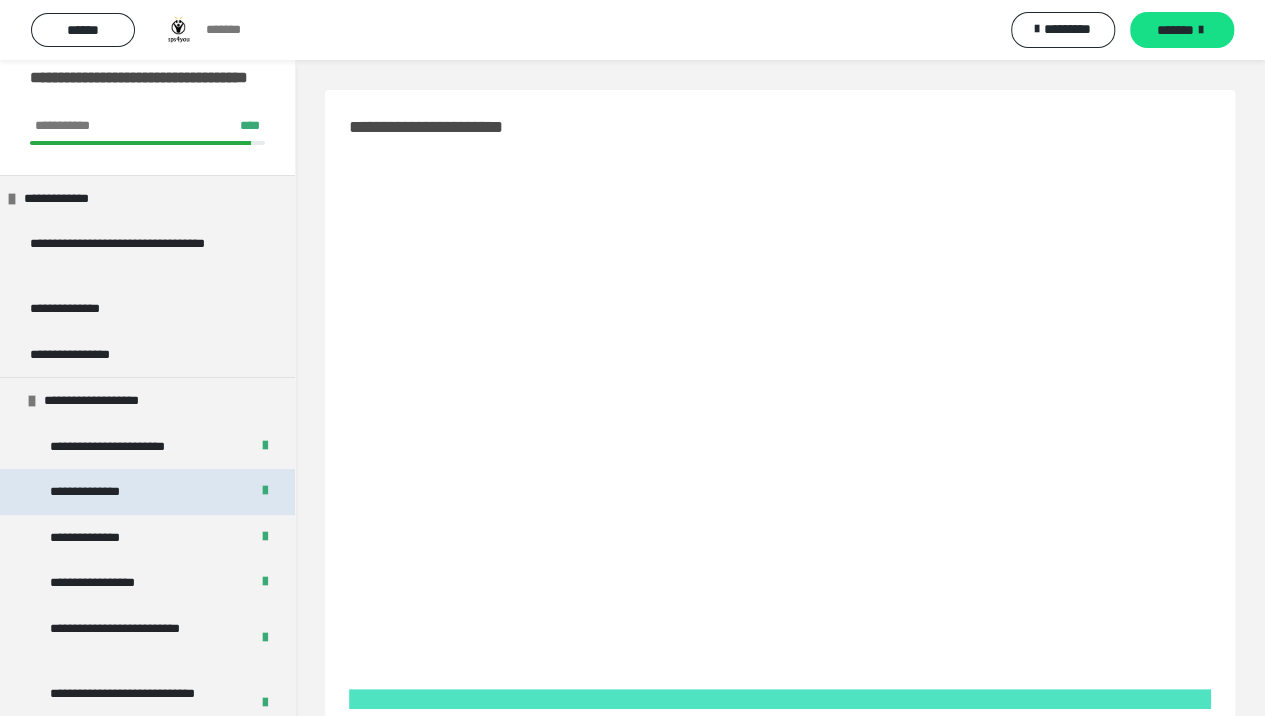 scroll, scrollTop: 0, scrollLeft: 0, axis: both 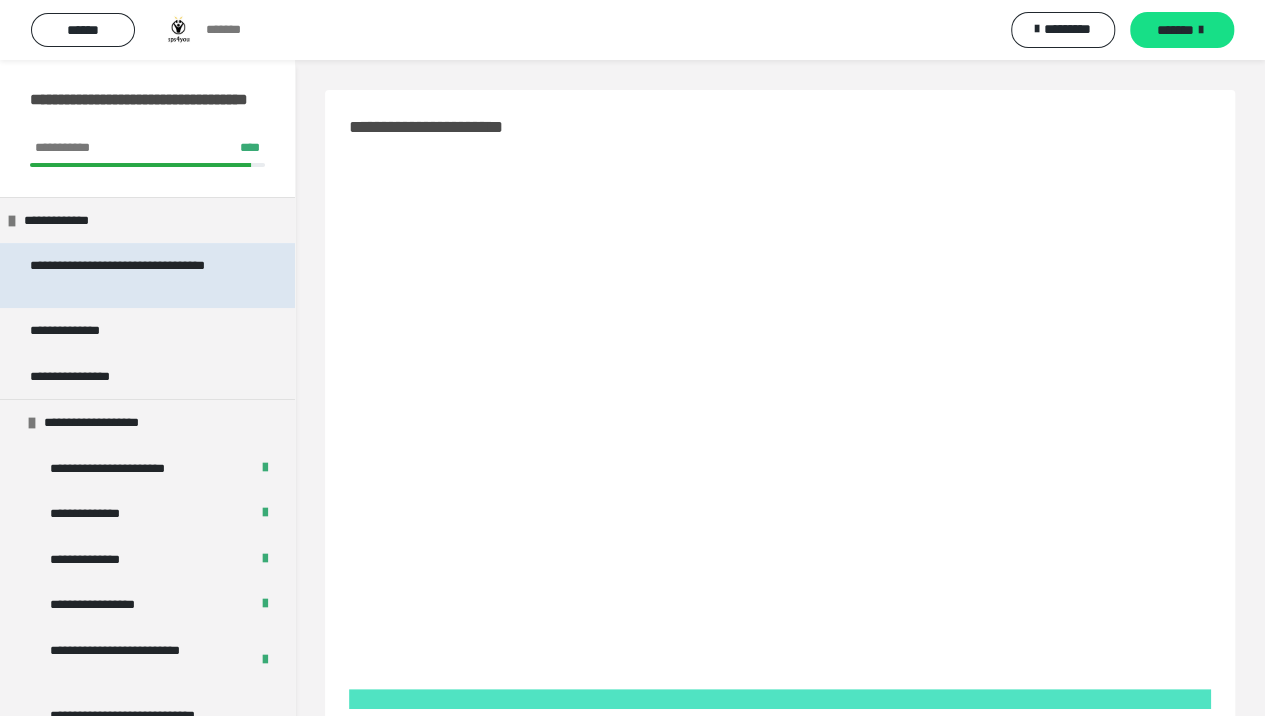 click on "**********" at bounding box center (134, 275) 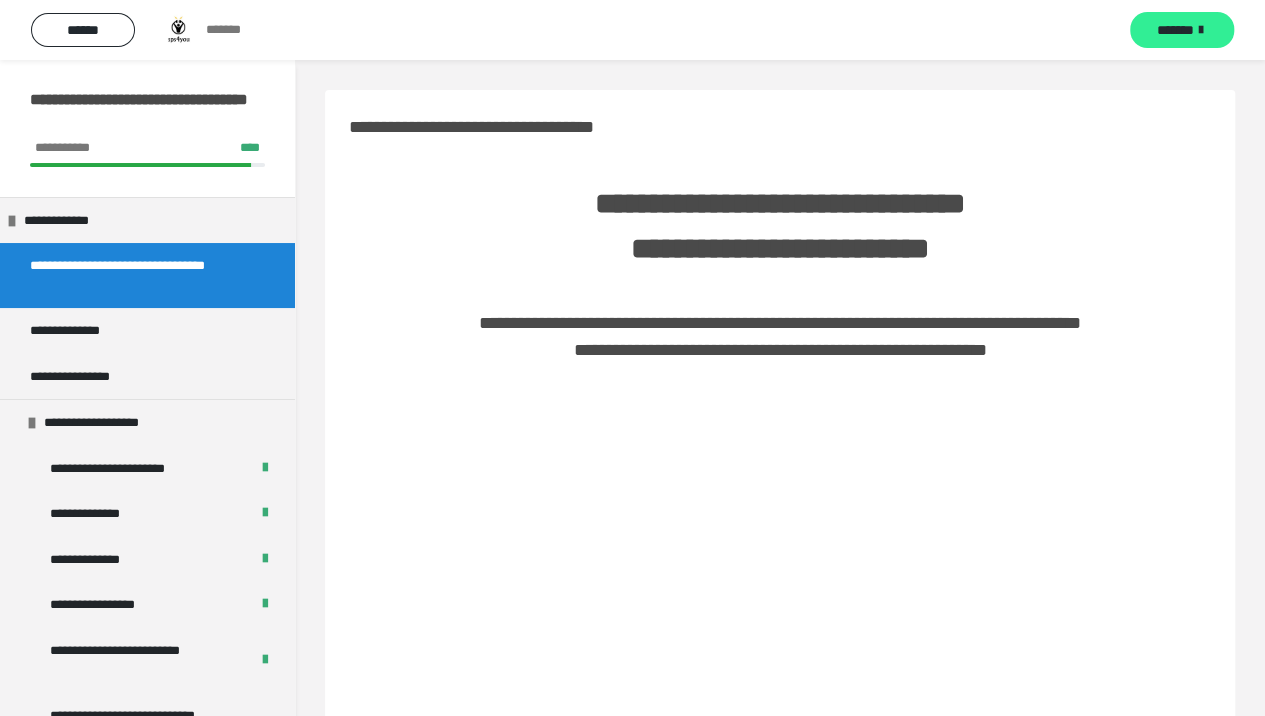 click on "*******" at bounding box center [1175, 30] 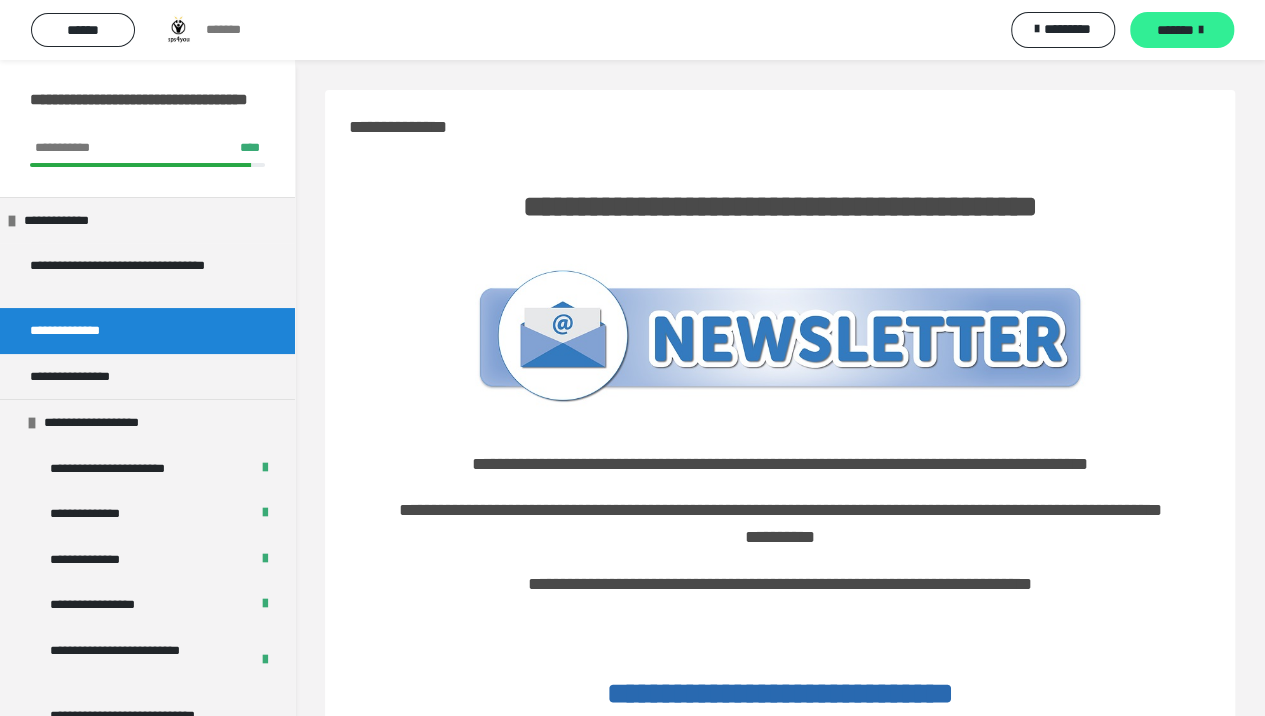 click on "*******" at bounding box center (1175, 30) 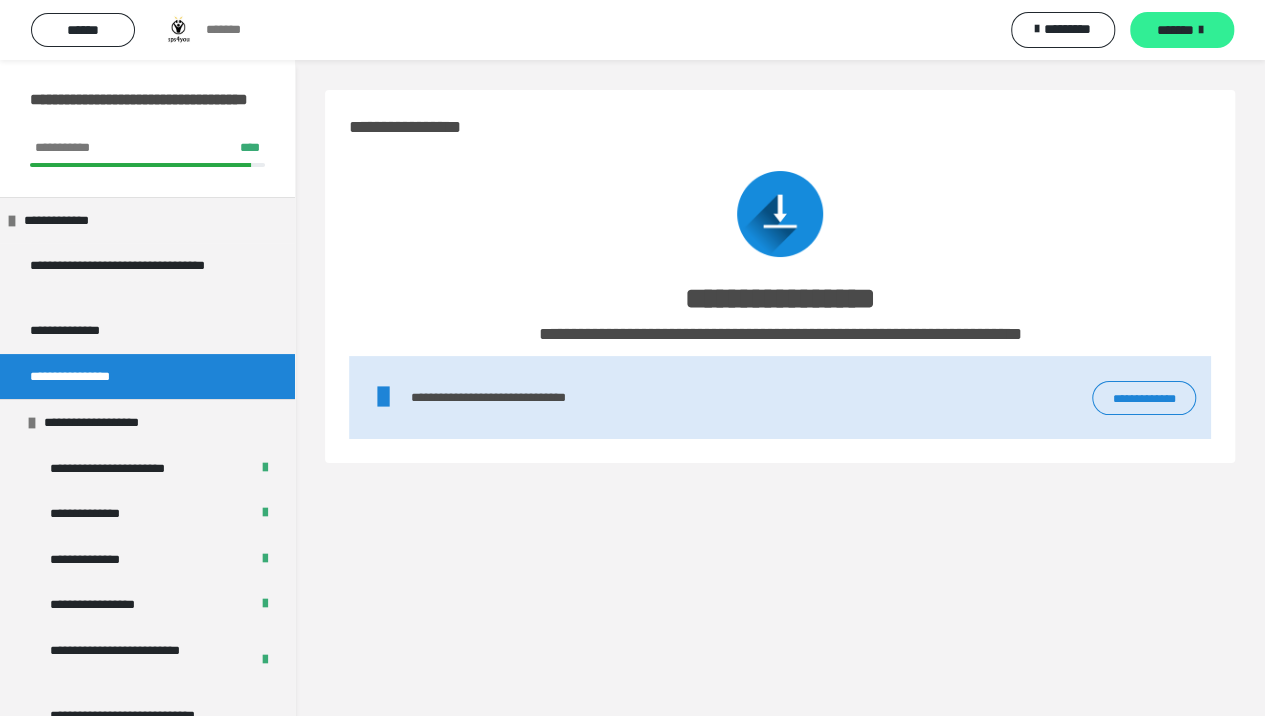 click on "*******" at bounding box center [1175, 30] 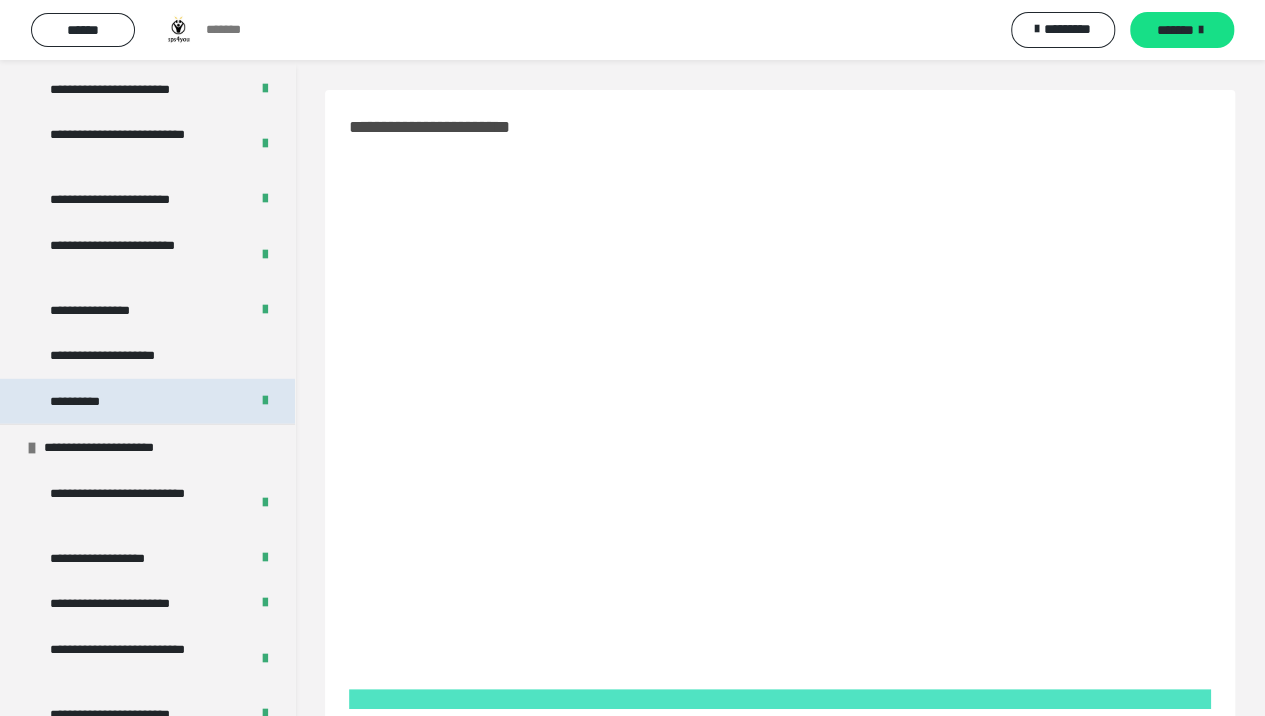 scroll, scrollTop: 2666, scrollLeft: 0, axis: vertical 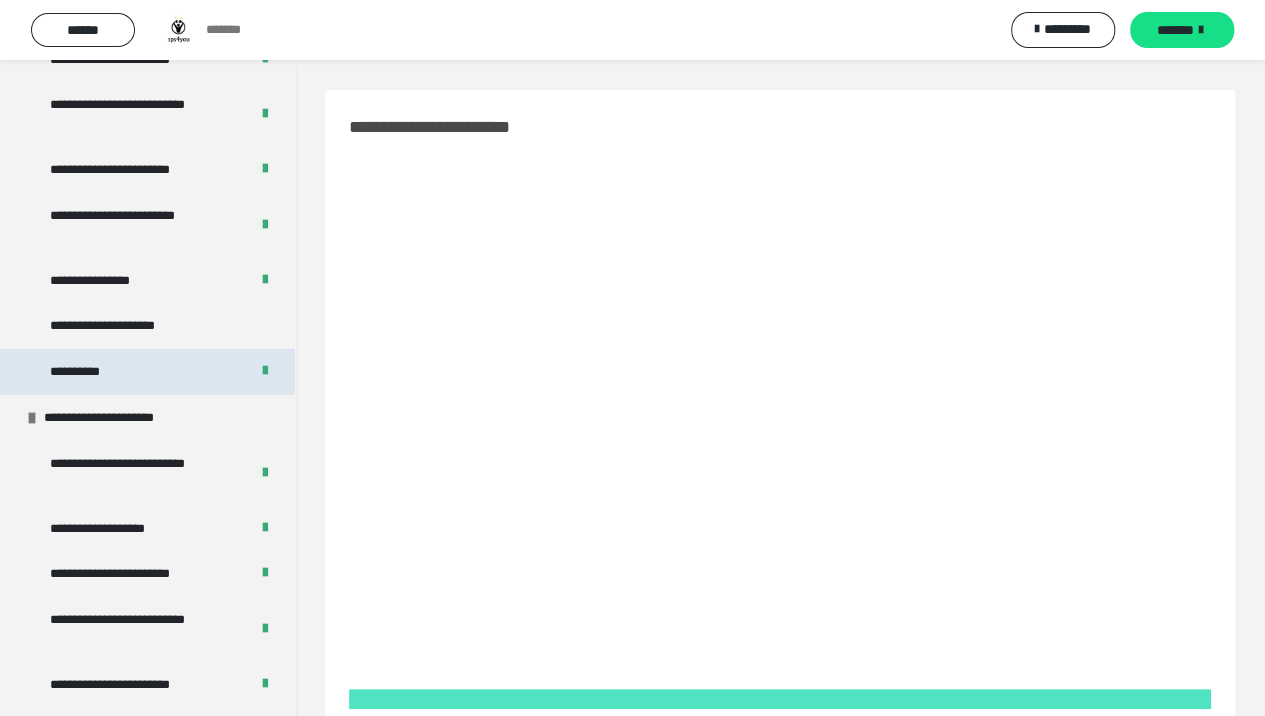 click on "**********" at bounding box center [147, 372] 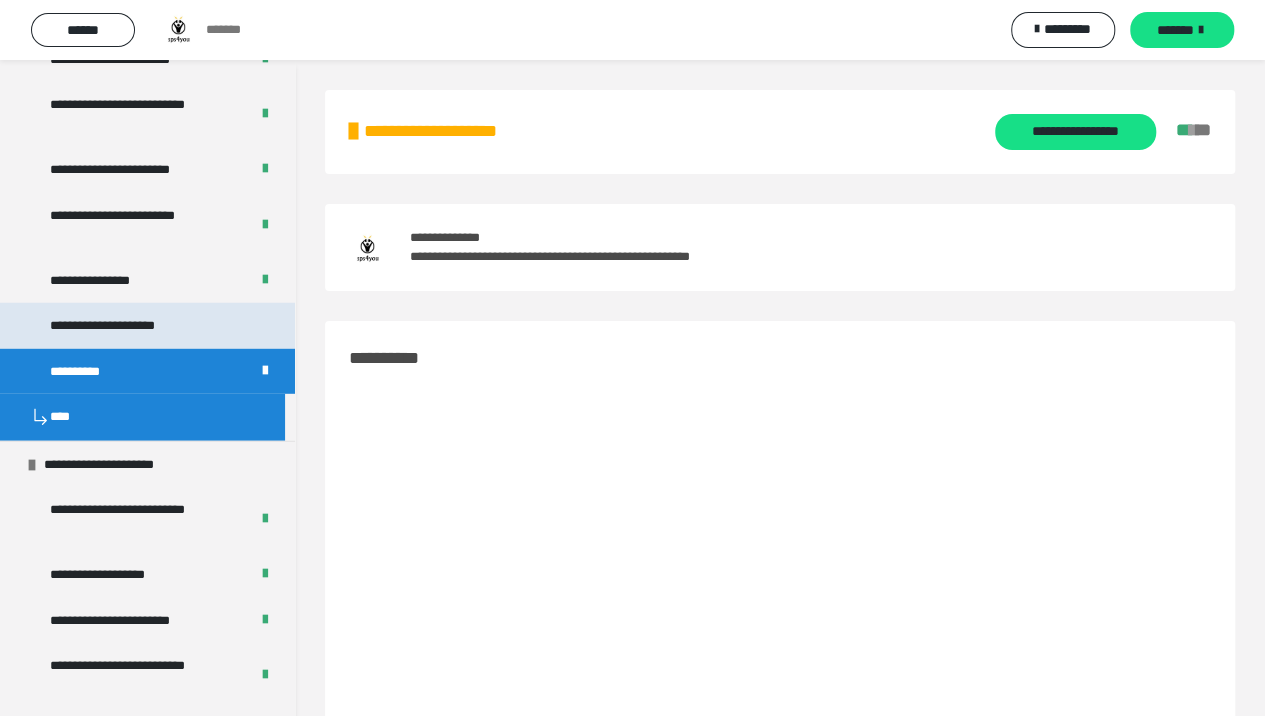 click on "**********" at bounding box center (129, 326) 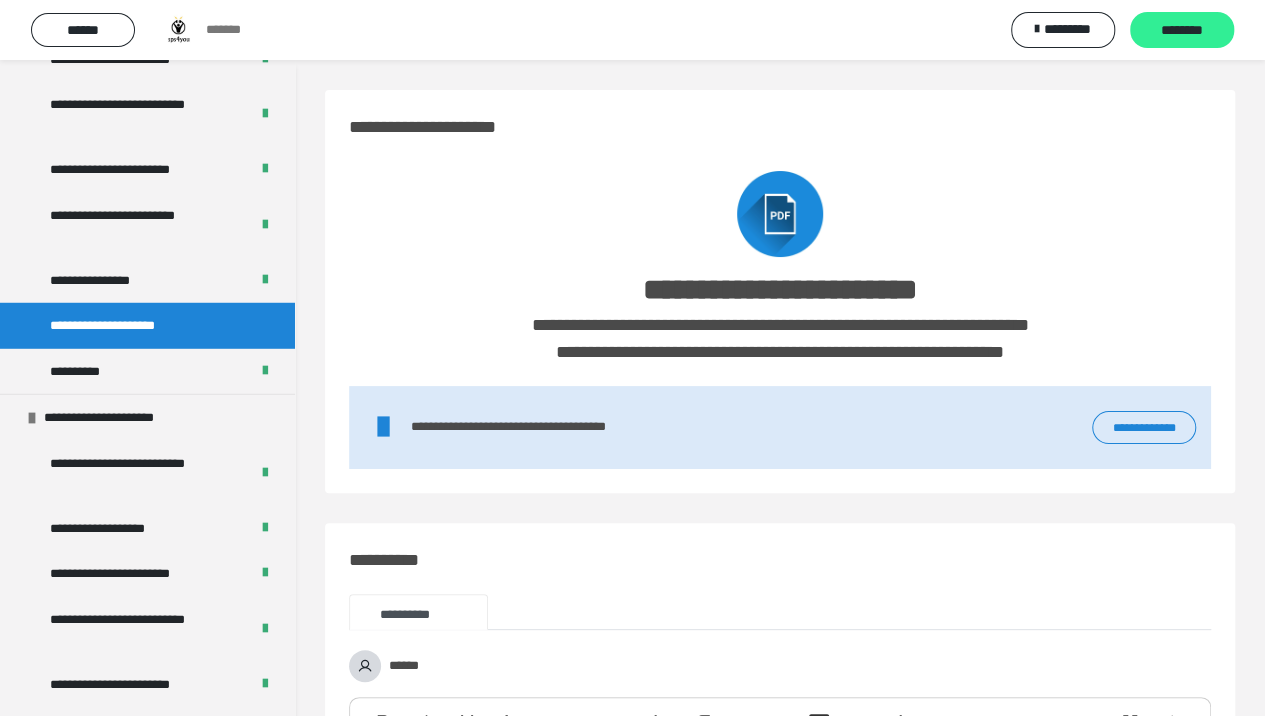 click on "********" at bounding box center [1182, 30] 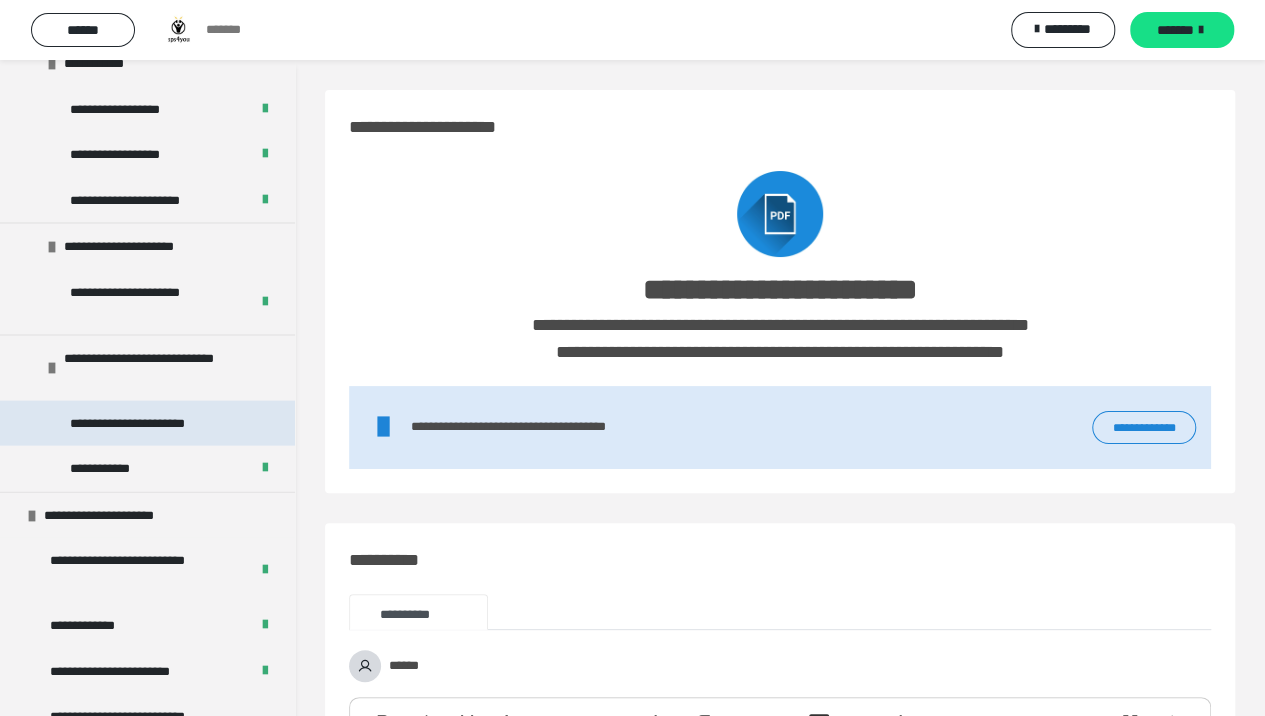 scroll, scrollTop: 2036, scrollLeft: 0, axis: vertical 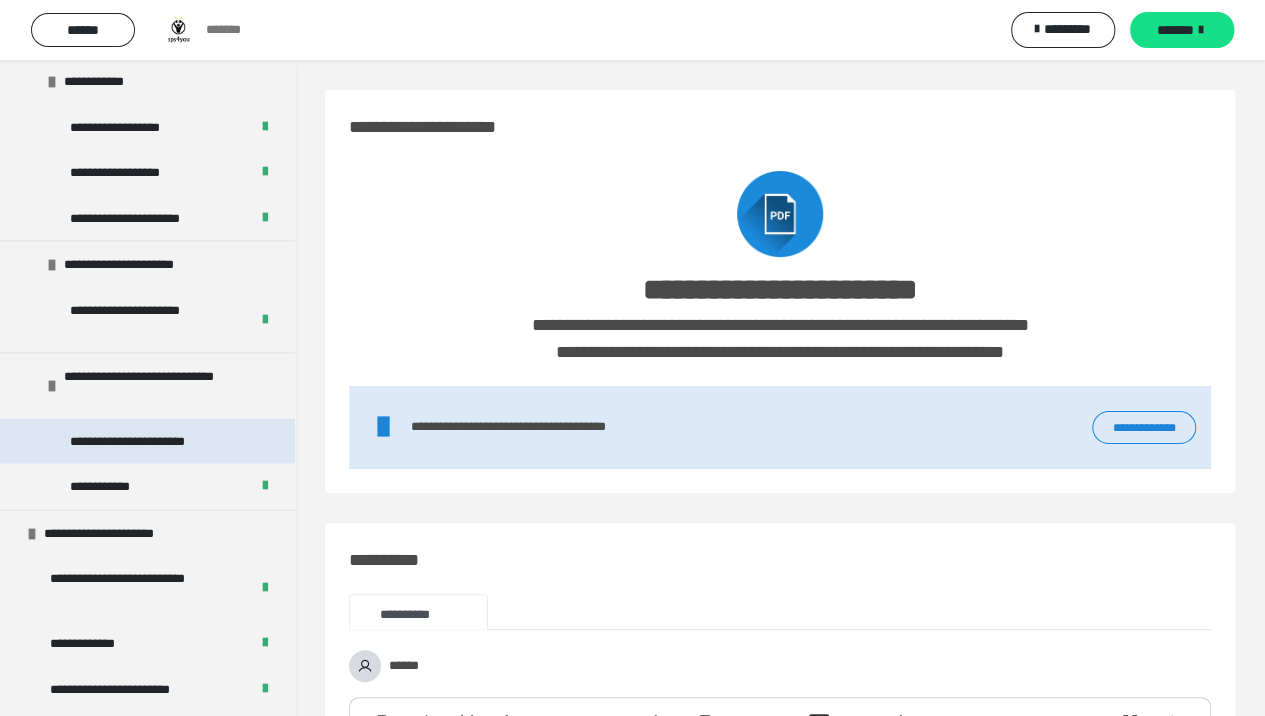click on "**********" at bounding box center (151, 442) 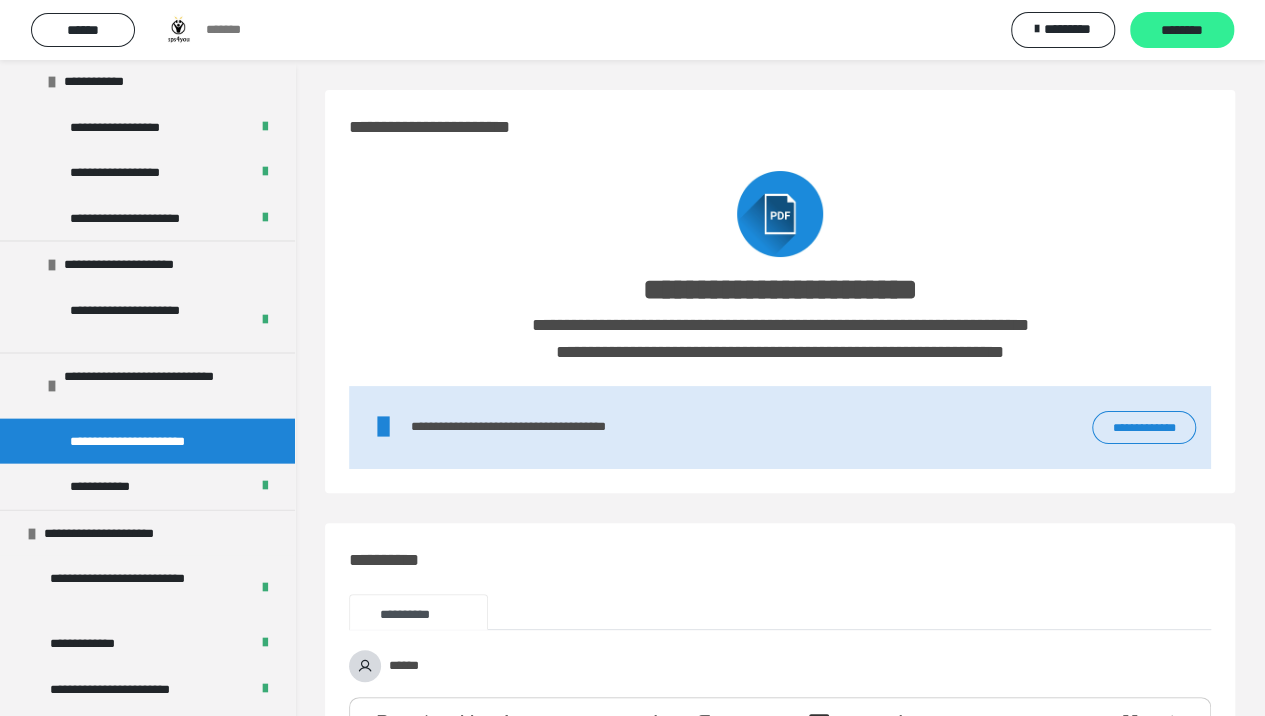 click on "********" at bounding box center (1182, 31) 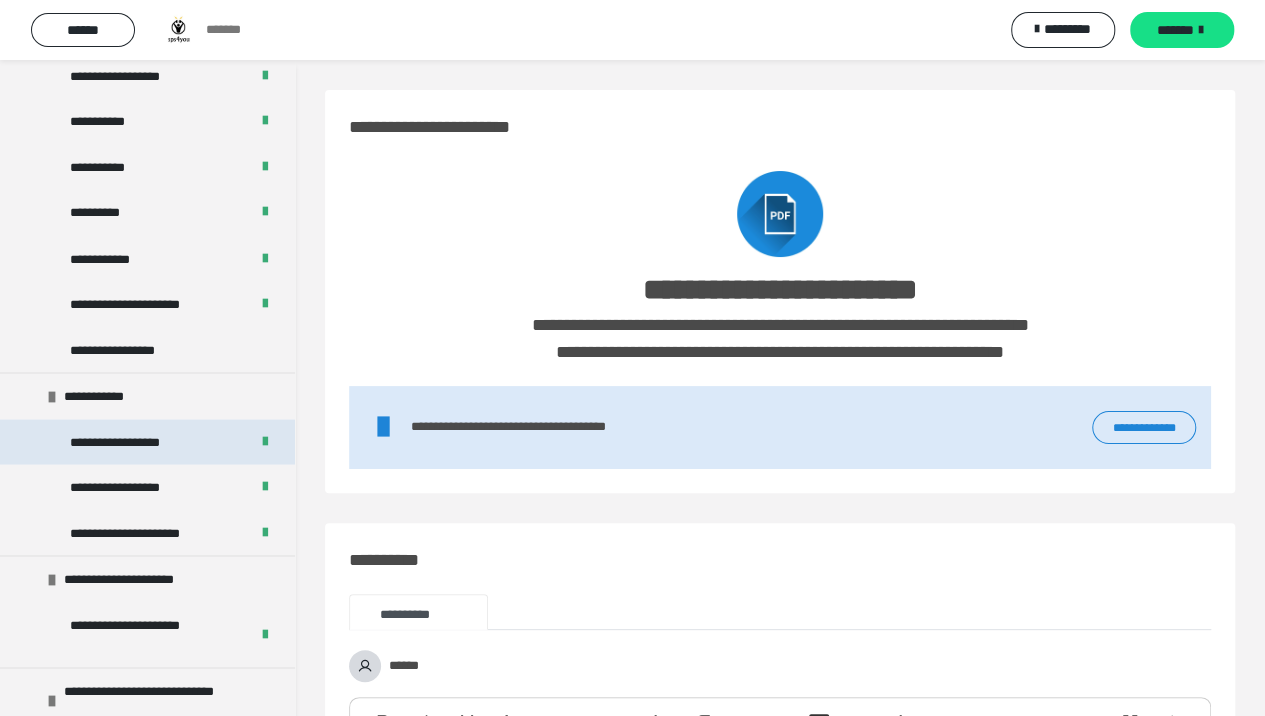 scroll, scrollTop: 1636, scrollLeft: 0, axis: vertical 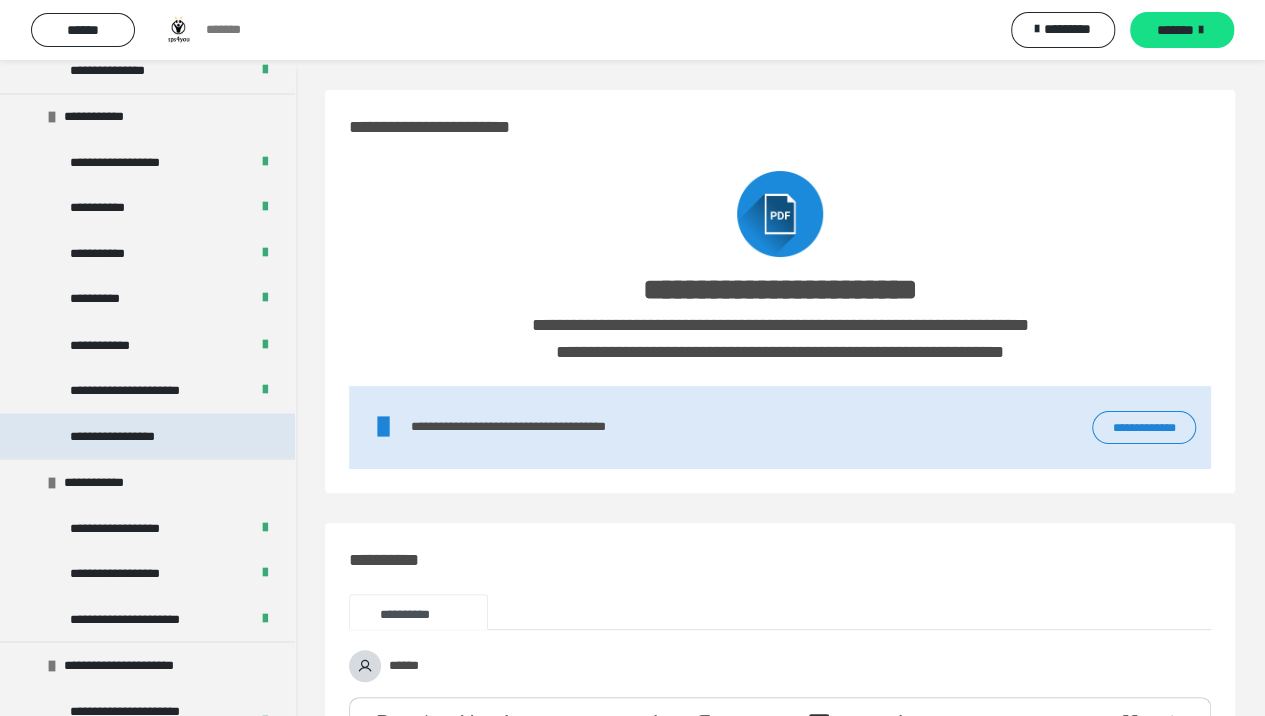 click on "**********" at bounding box center [121, 436] 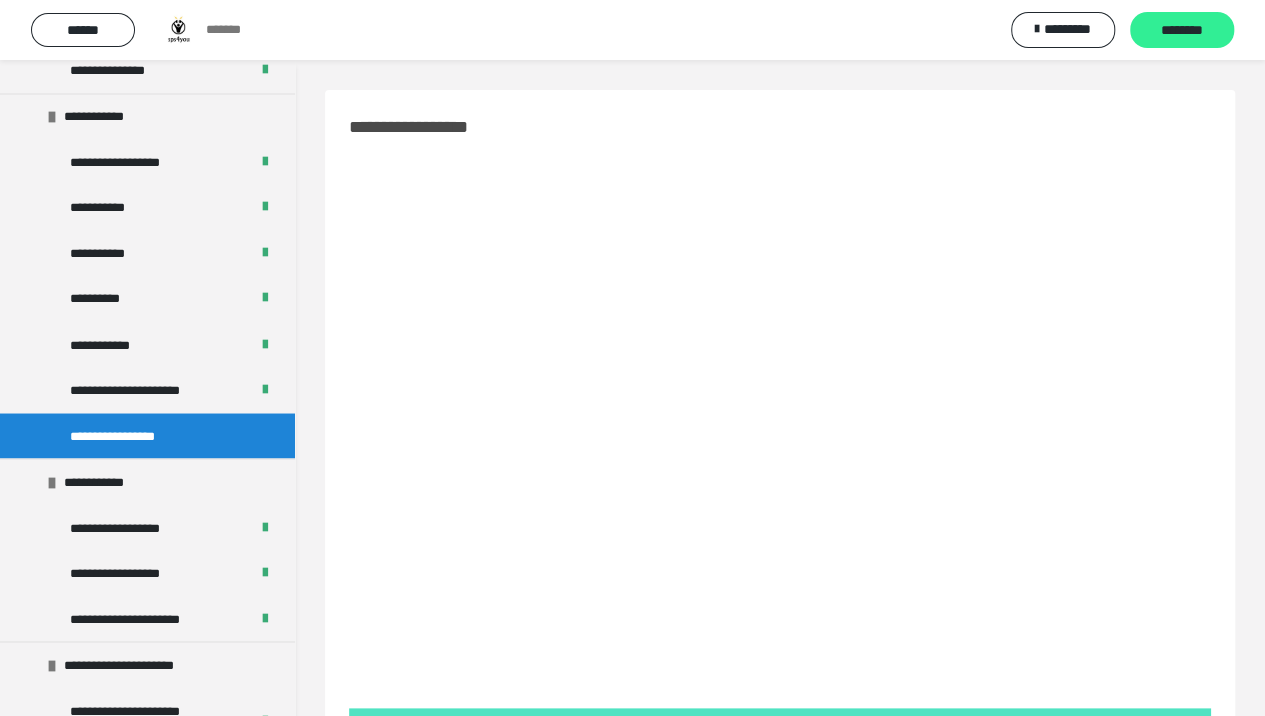 click on "********" at bounding box center (1182, 31) 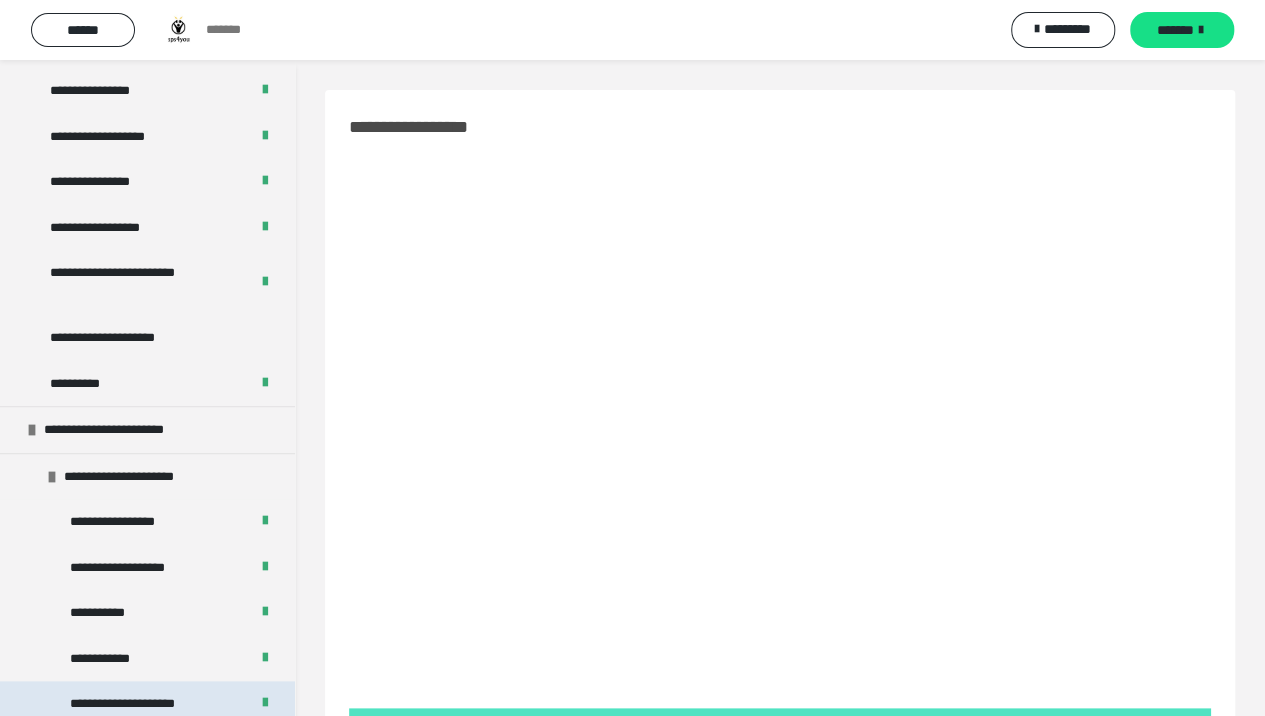 scroll, scrollTop: 769, scrollLeft: 0, axis: vertical 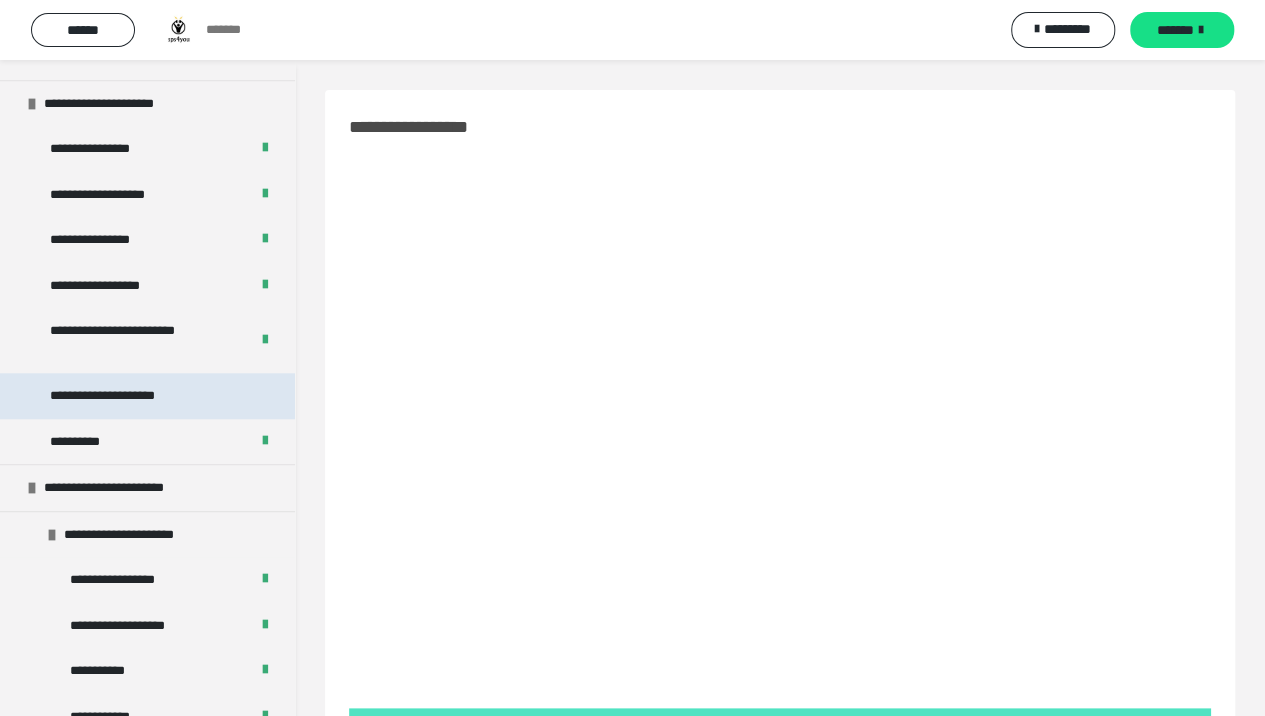 click on "**********" at bounding box center (128, 396) 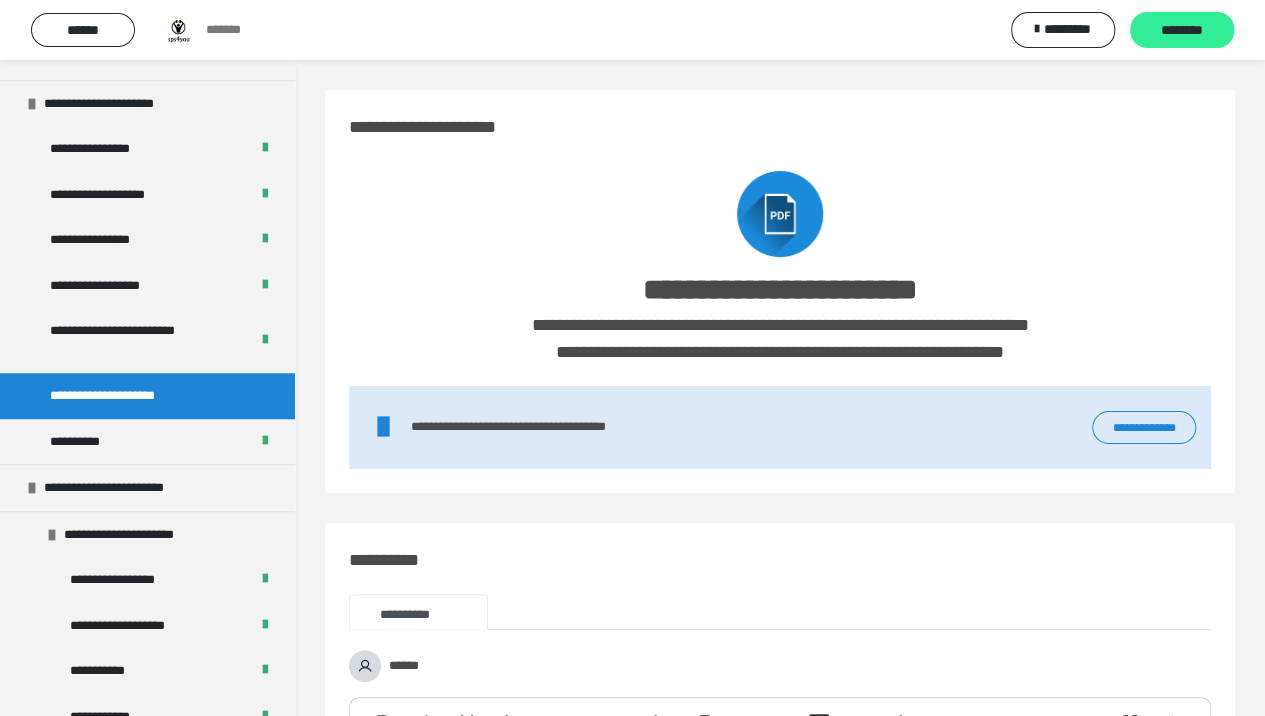 click on "********" at bounding box center [1182, 30] 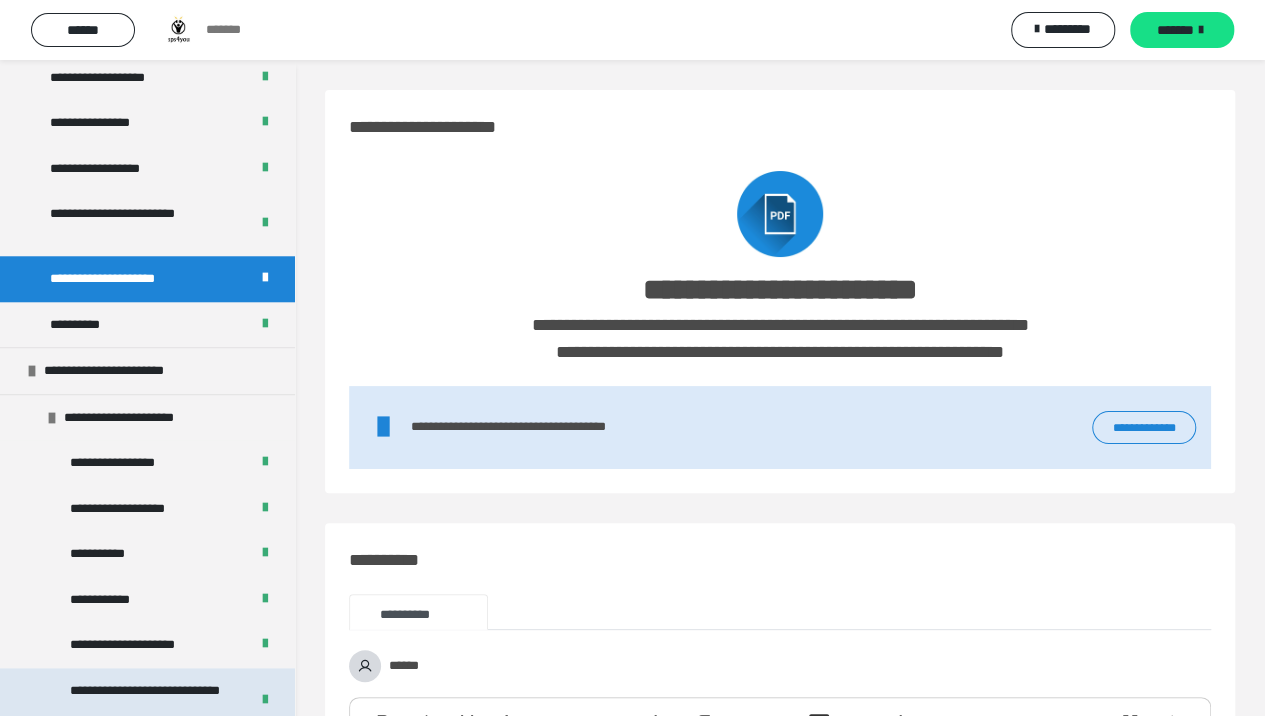 scroll, scrollTop: 1133, scrollLeft: 0, axis: vertical 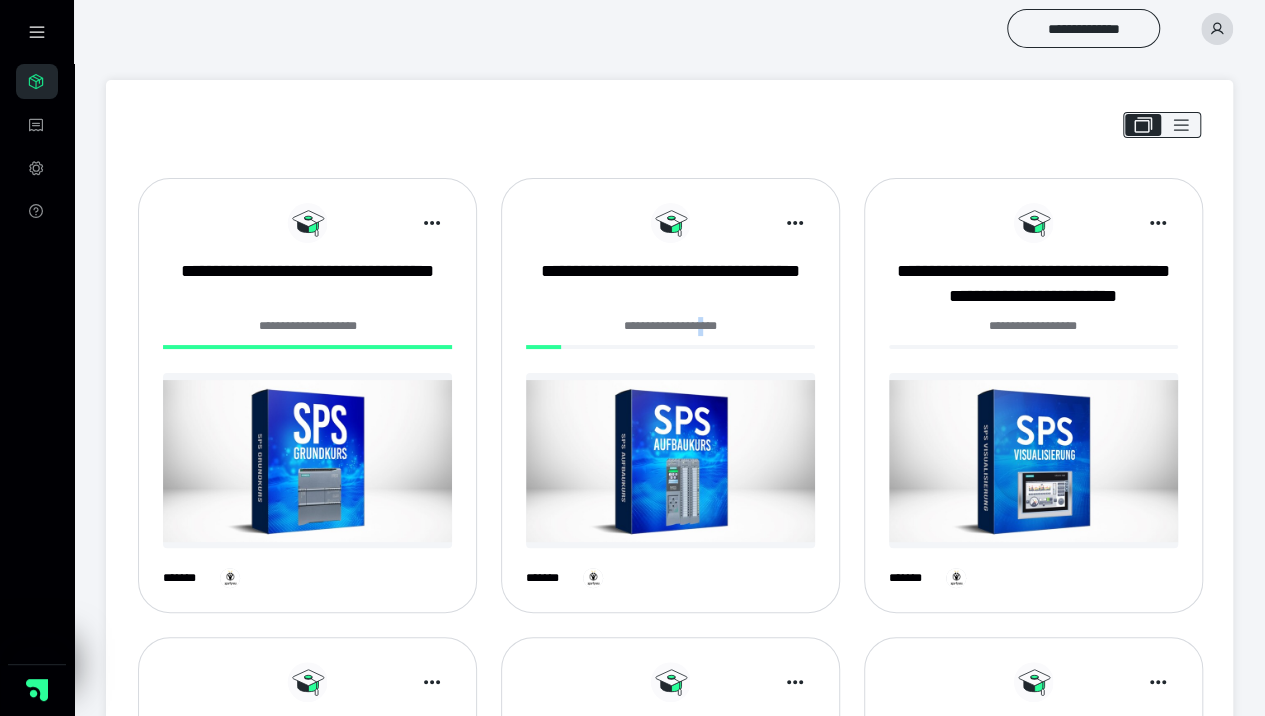 click on "**********" at bounding box center (670, 403) 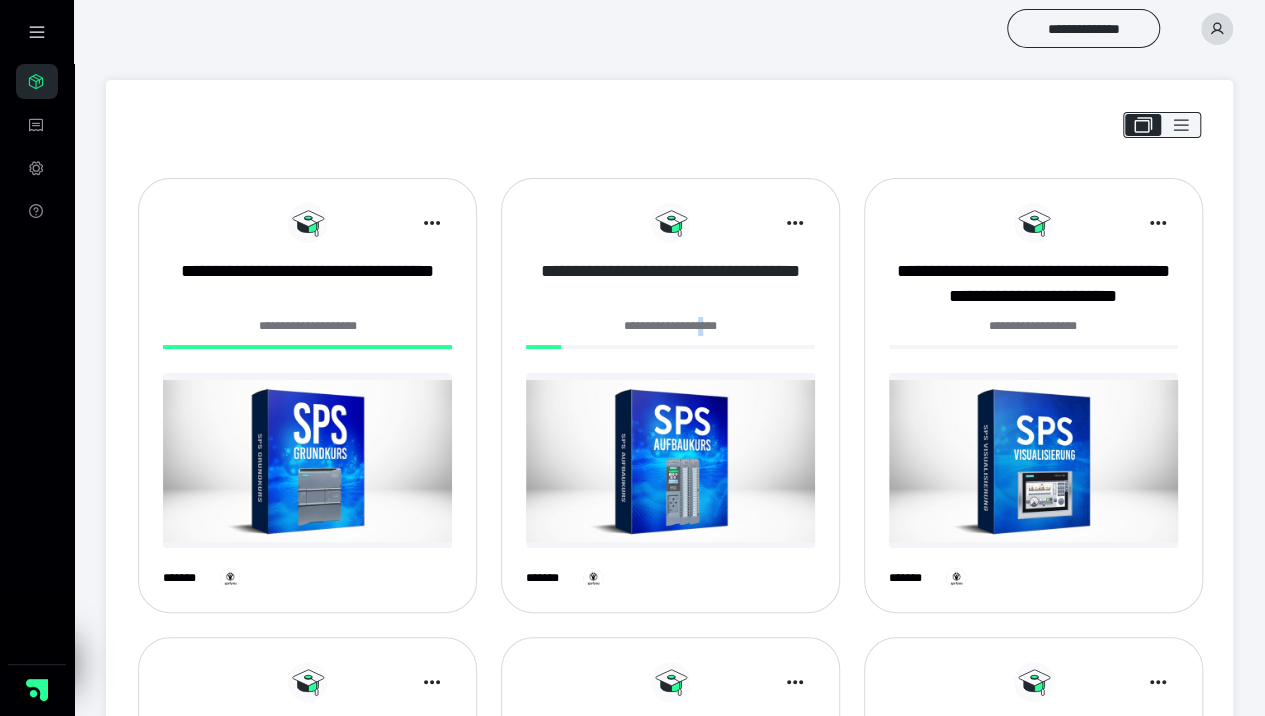 click on "**********" at bounding box center [670, 284] 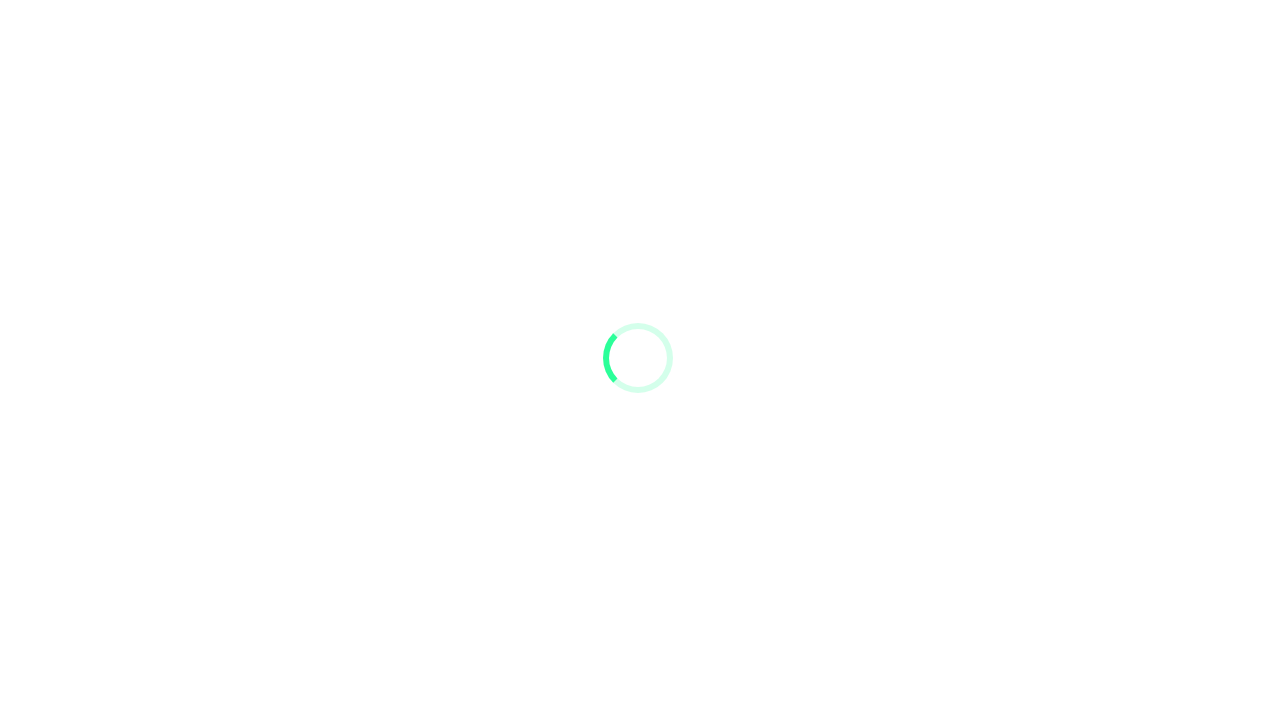 scroll, scrollTop: 0, scrollLeft: 0, axis: both 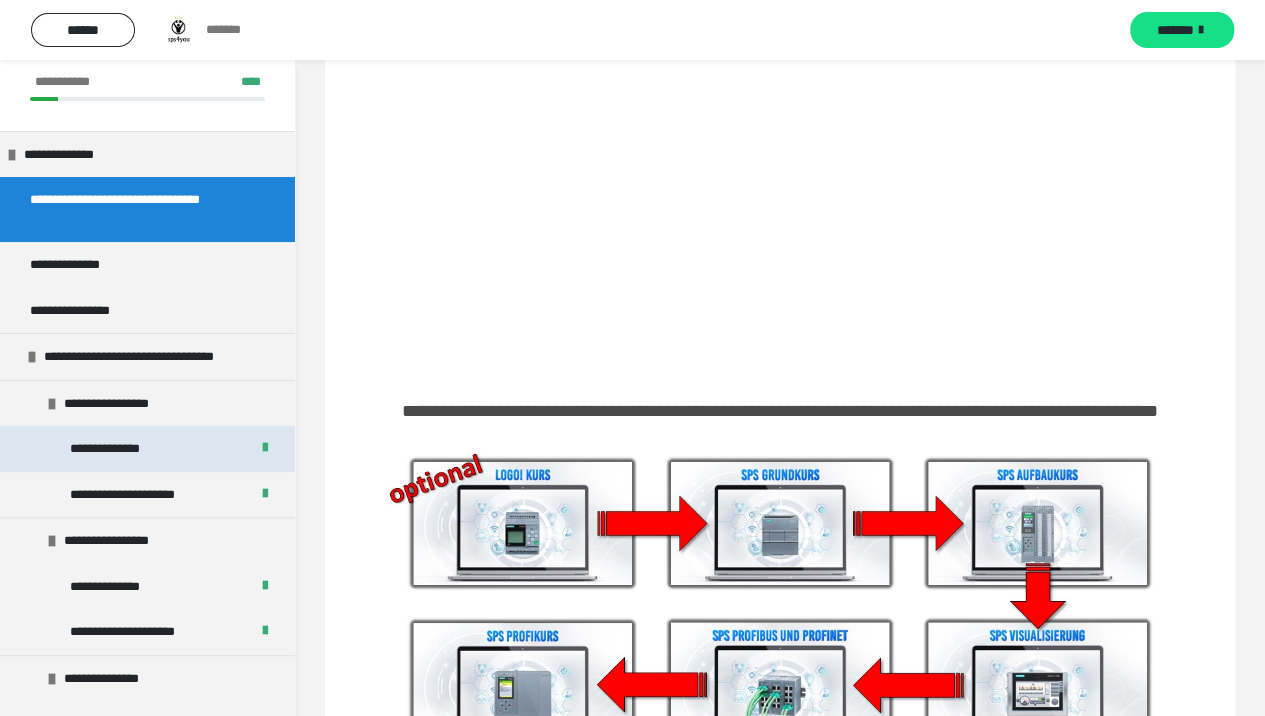 click on "**********" at bounding box center (147, 449) 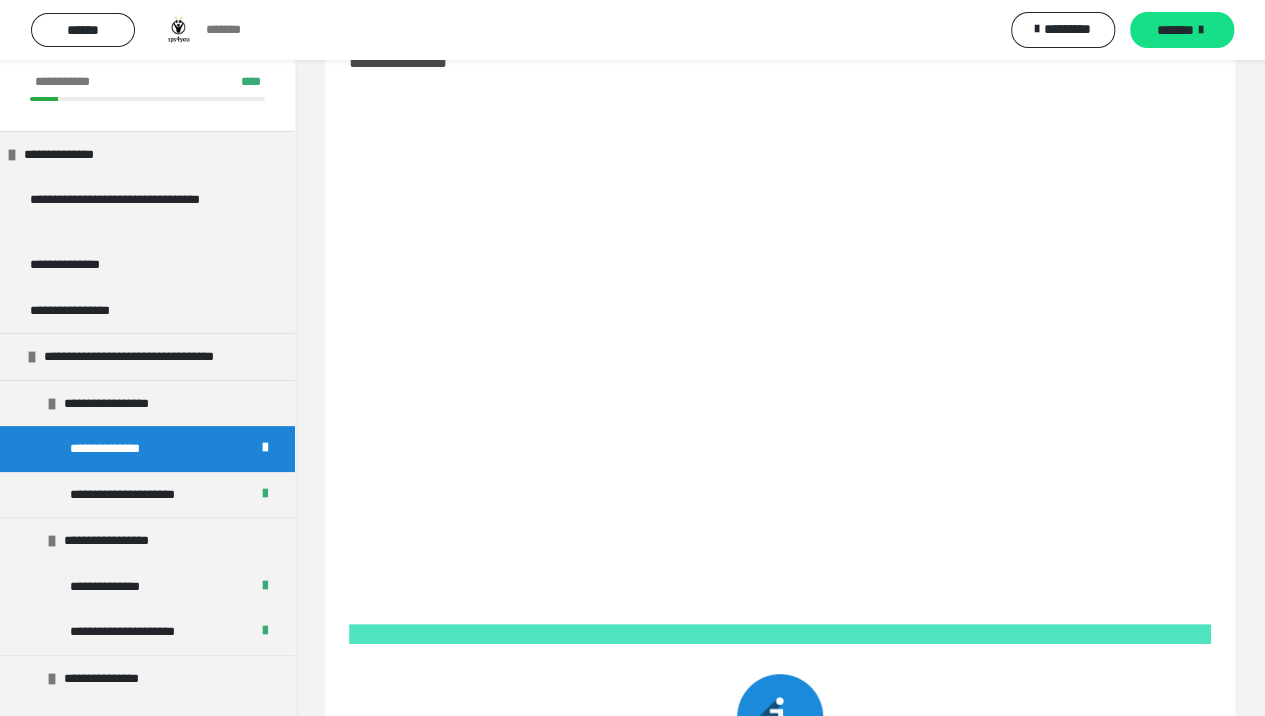 scroll, scrollTop: 0, scrollLeft: 0, axis: both 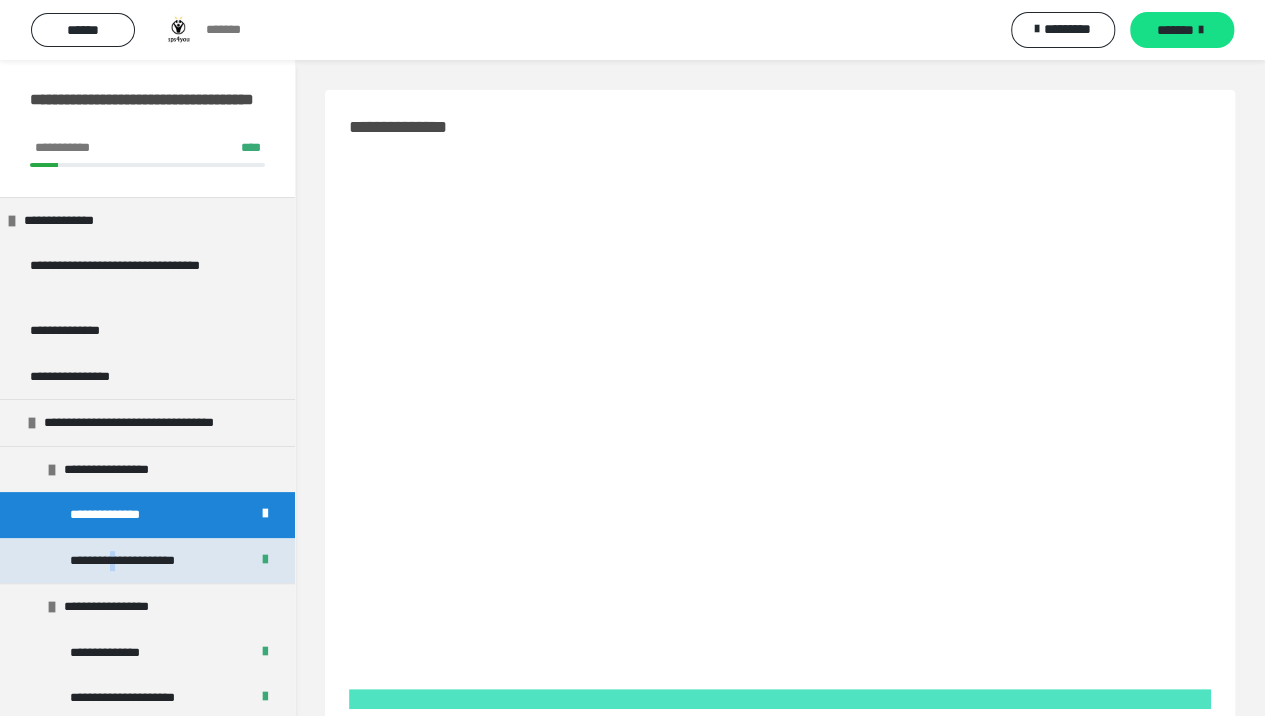 click on "**********" at bounding box center (140, 561) 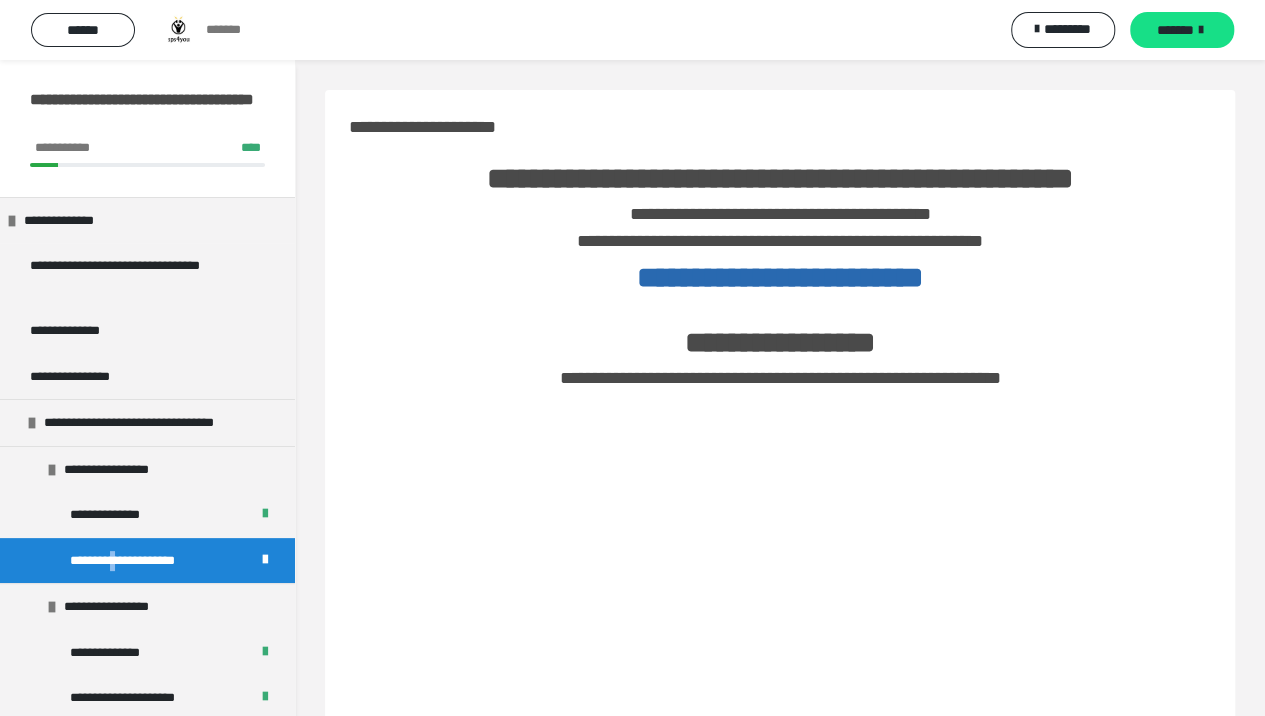 click on "**********" at bounding box center (140, 561) 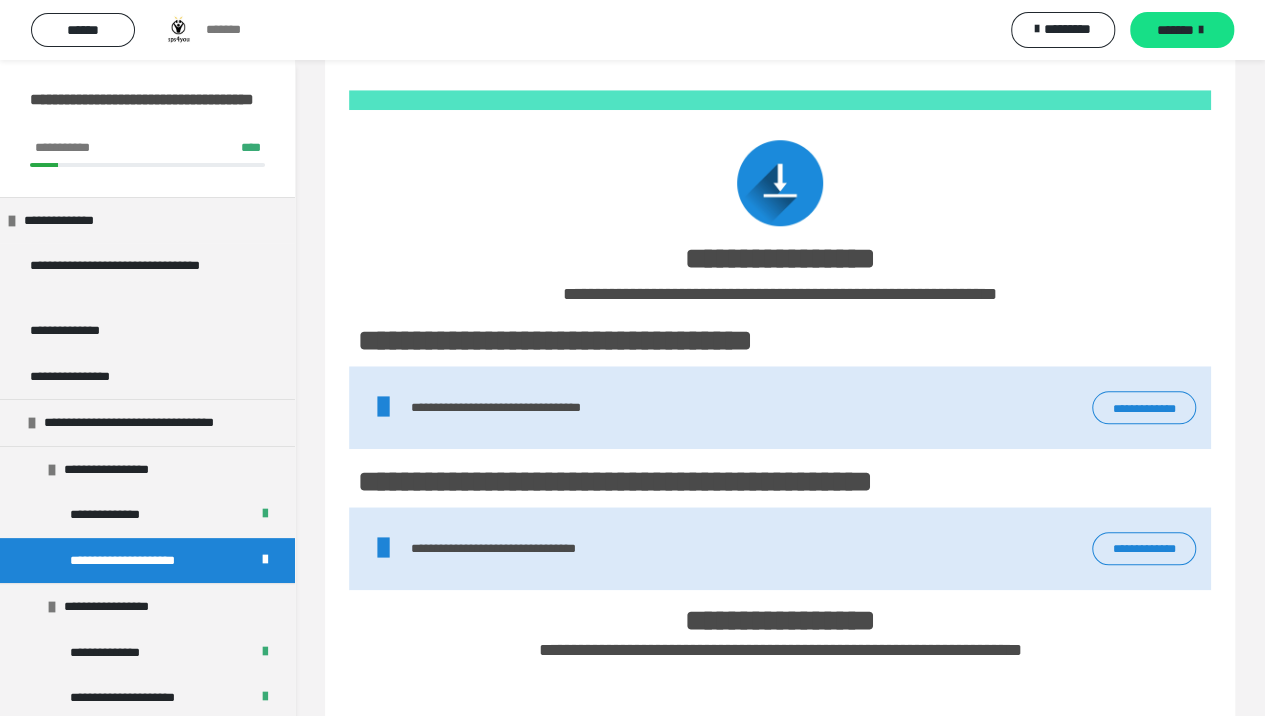 scroll, scrollTop: 866, scrollLeft: 0, axis: vertical 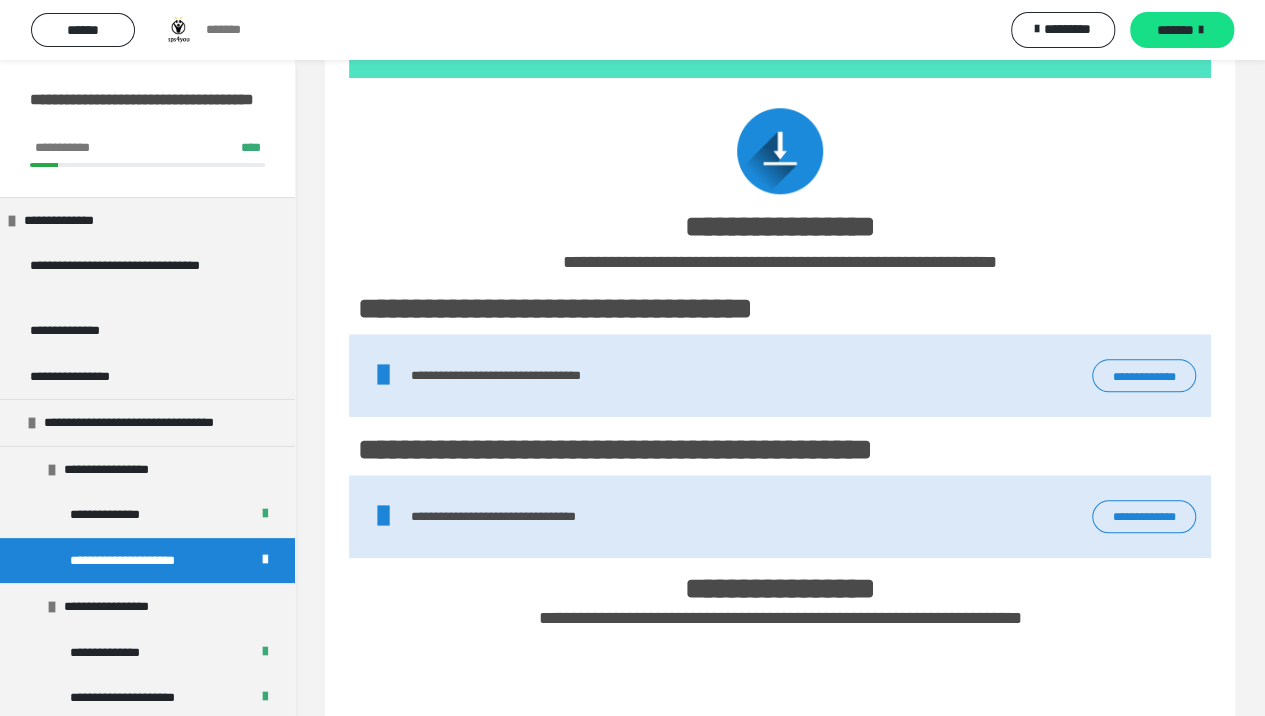 click on "**********" at bounding box center (1144, 516) 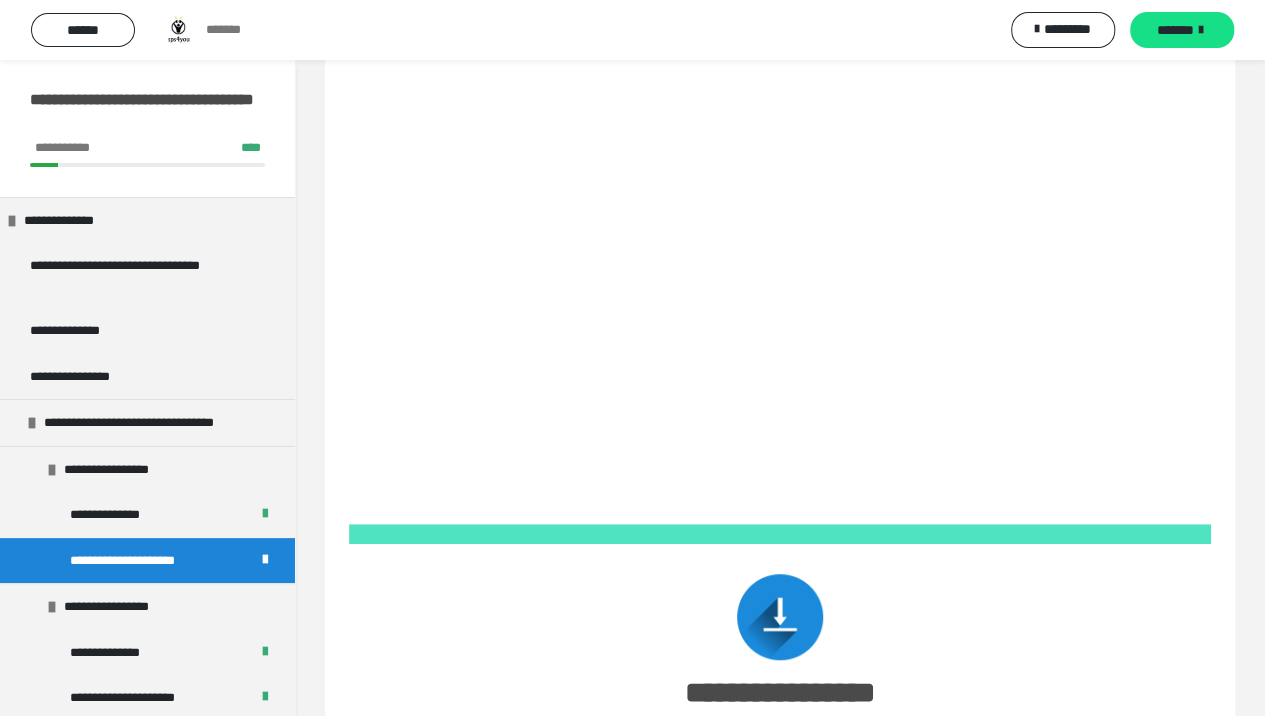 scroll, scrollTop: 200, scrollLeft: 0, axis: vertical 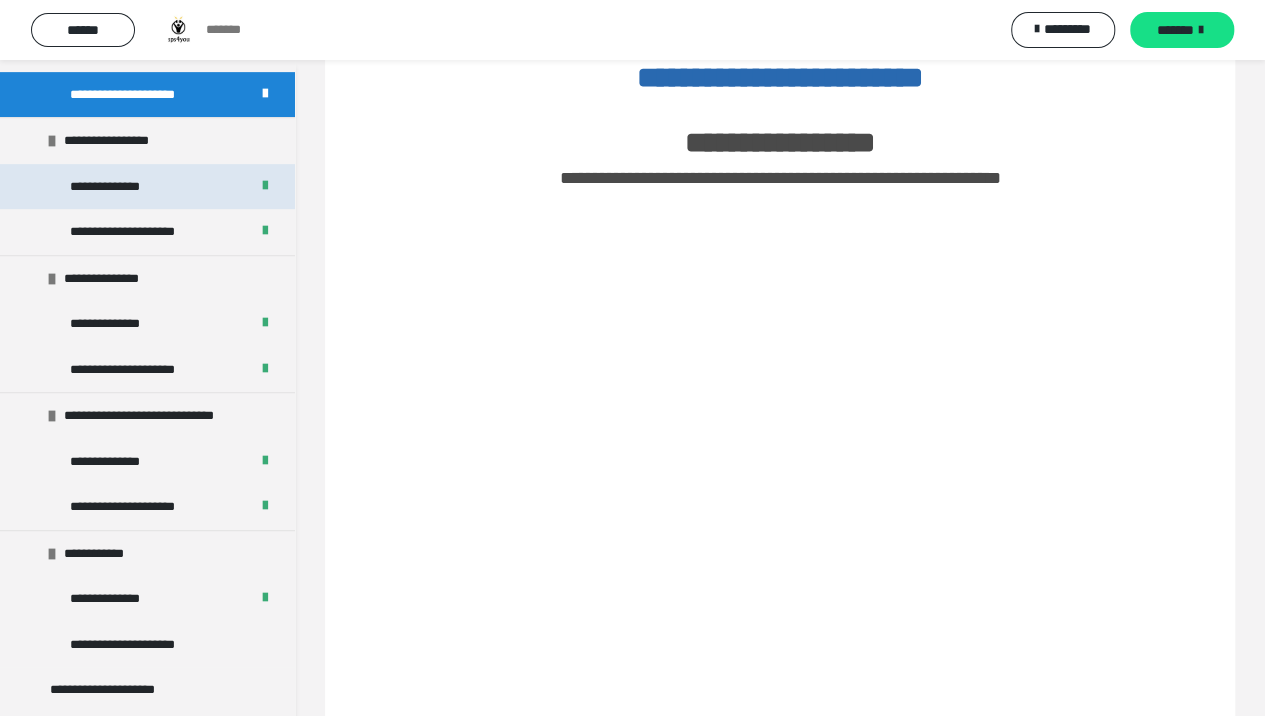 click on "**********" at bounding box center [147, 187] 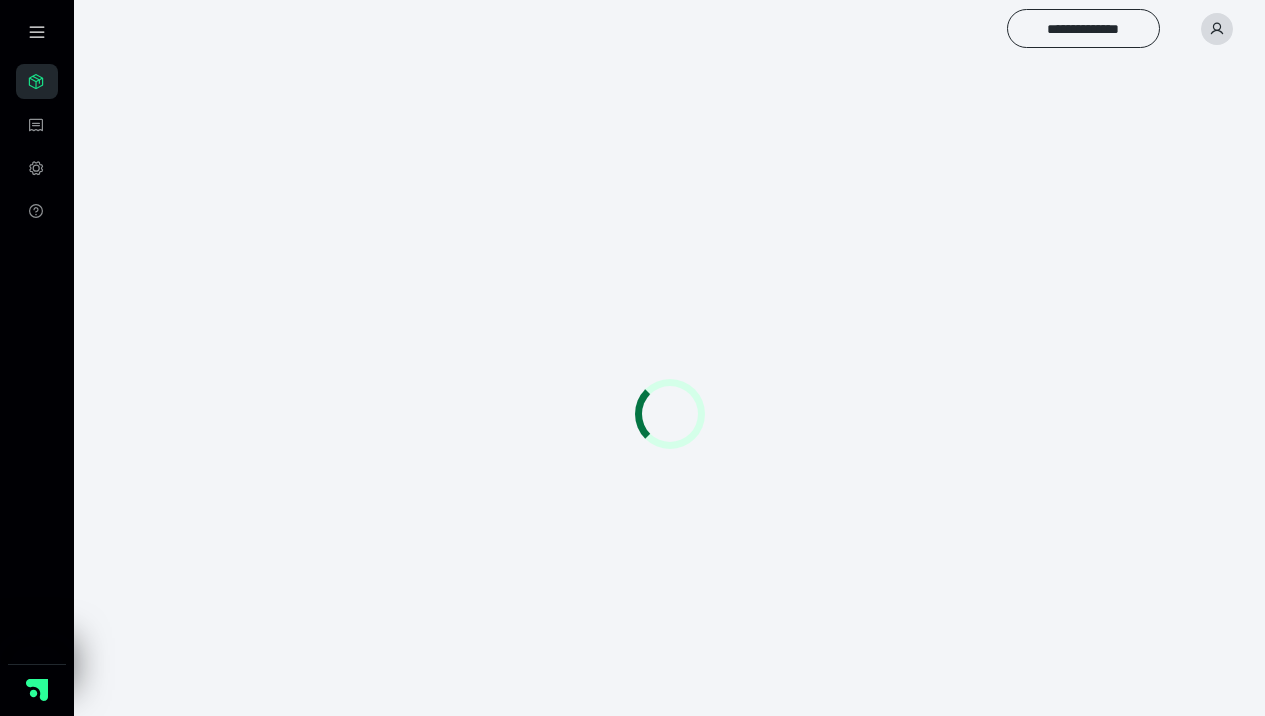 scroll, scrollTop: 0, scrollLeft: 0, axis: both 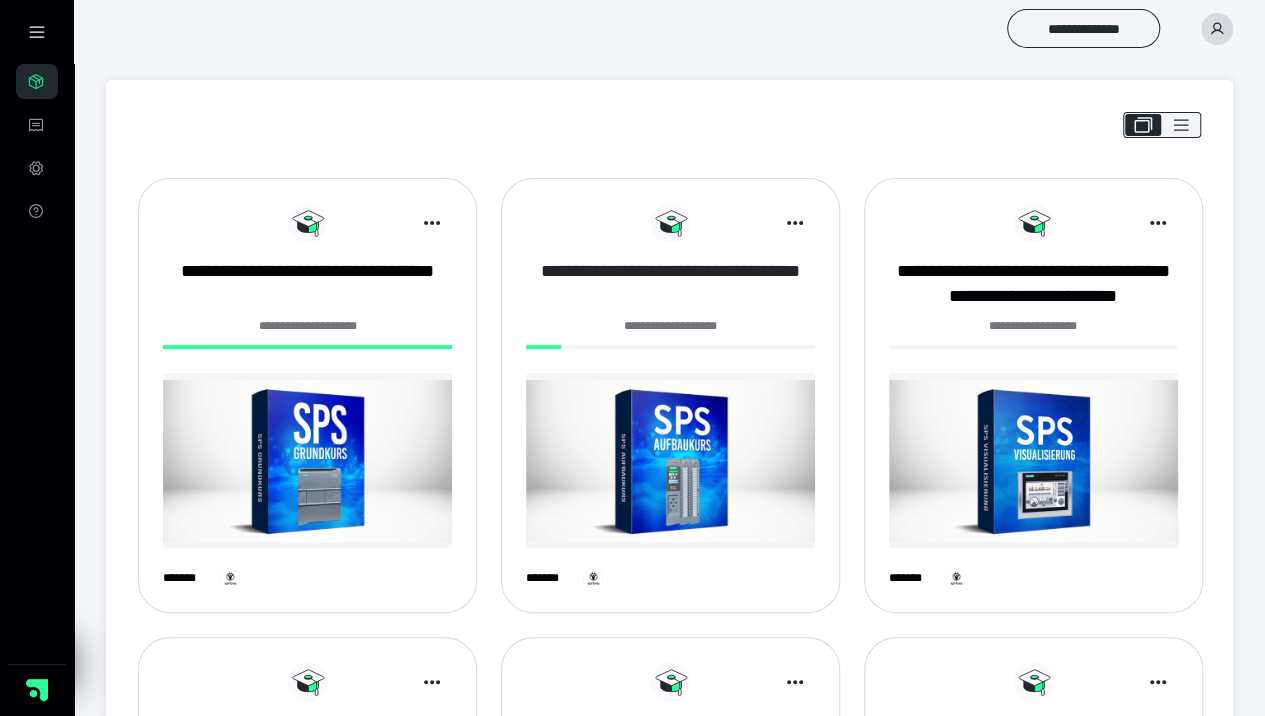 click on "**********" at bounding box center [670, 284] 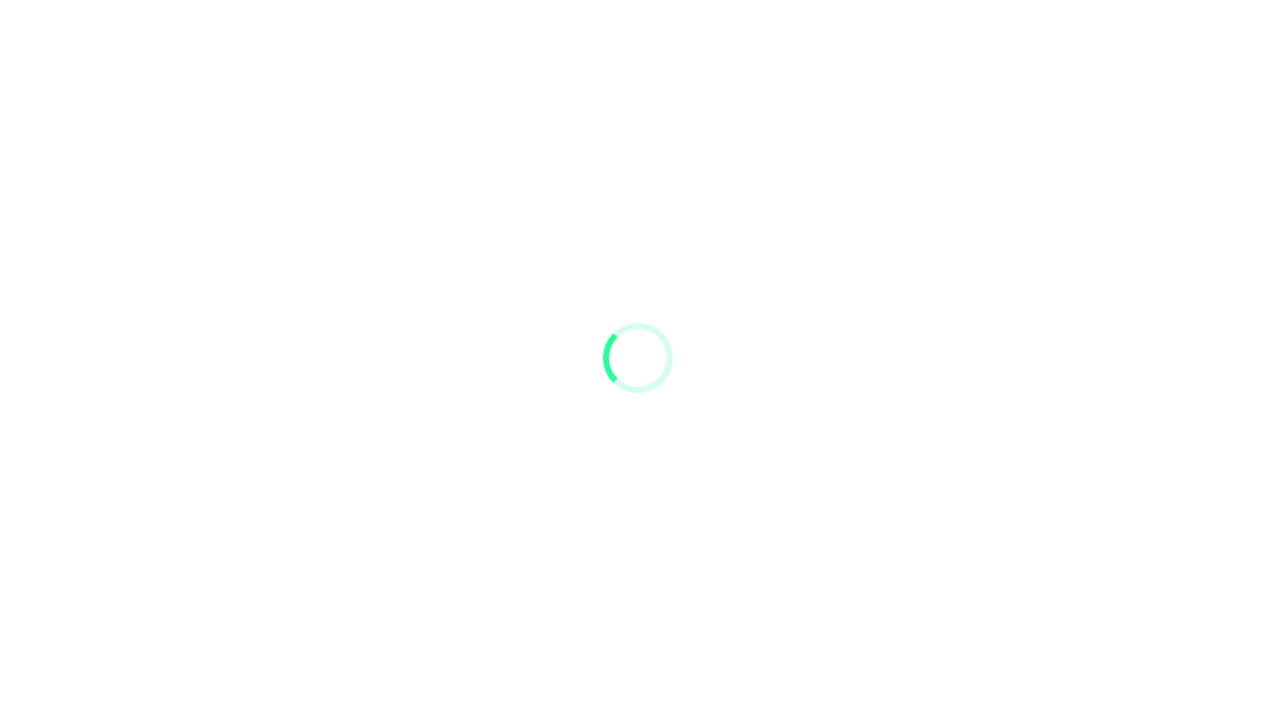 scroll, scrollTop: 0, scrollLeft: 0, axis: both 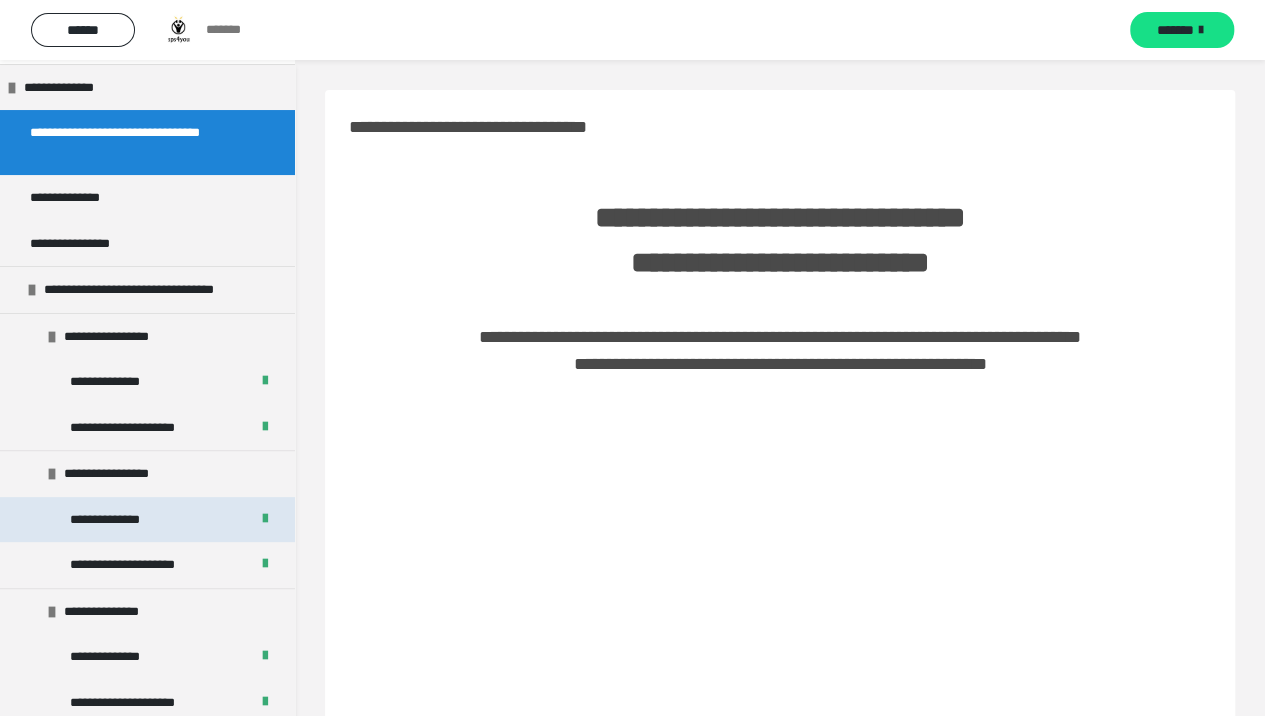 click on "**********" at bounding box center (147, 520) 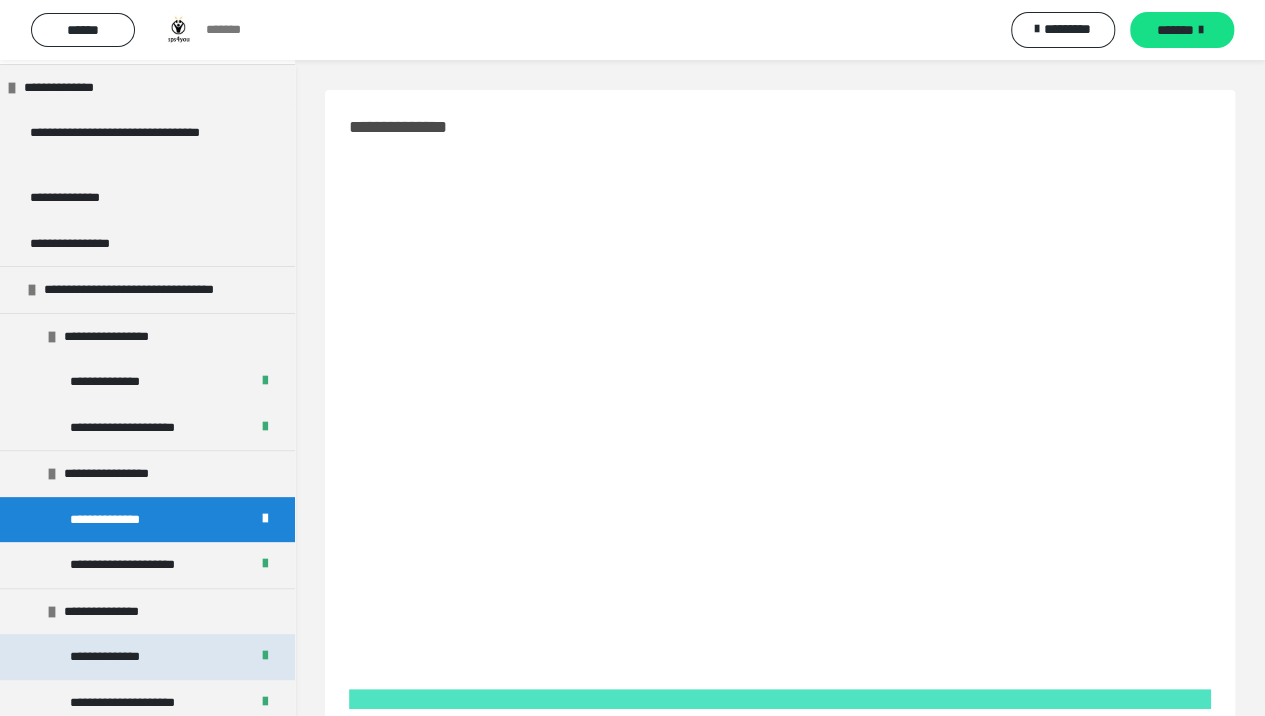 click on "**********" at bounding box center [108, 657] 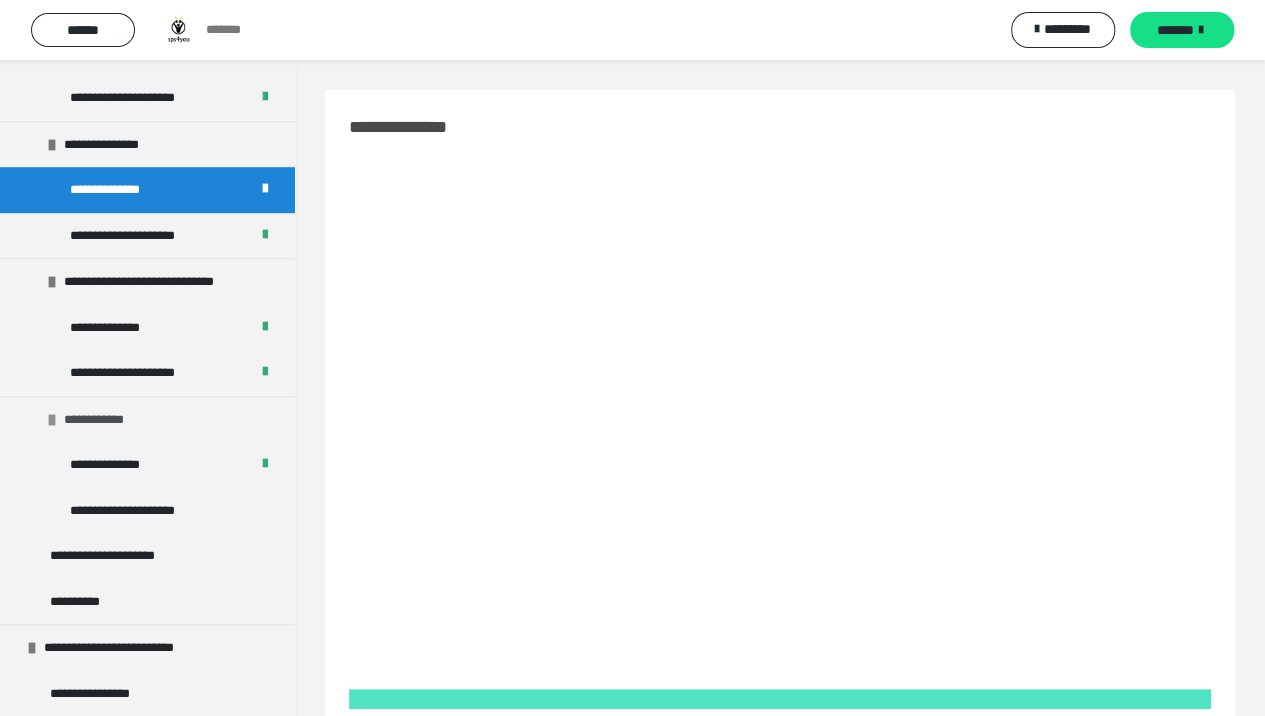 scroll, scrollTop: 600, scrollLeft: 0, axis: vertical 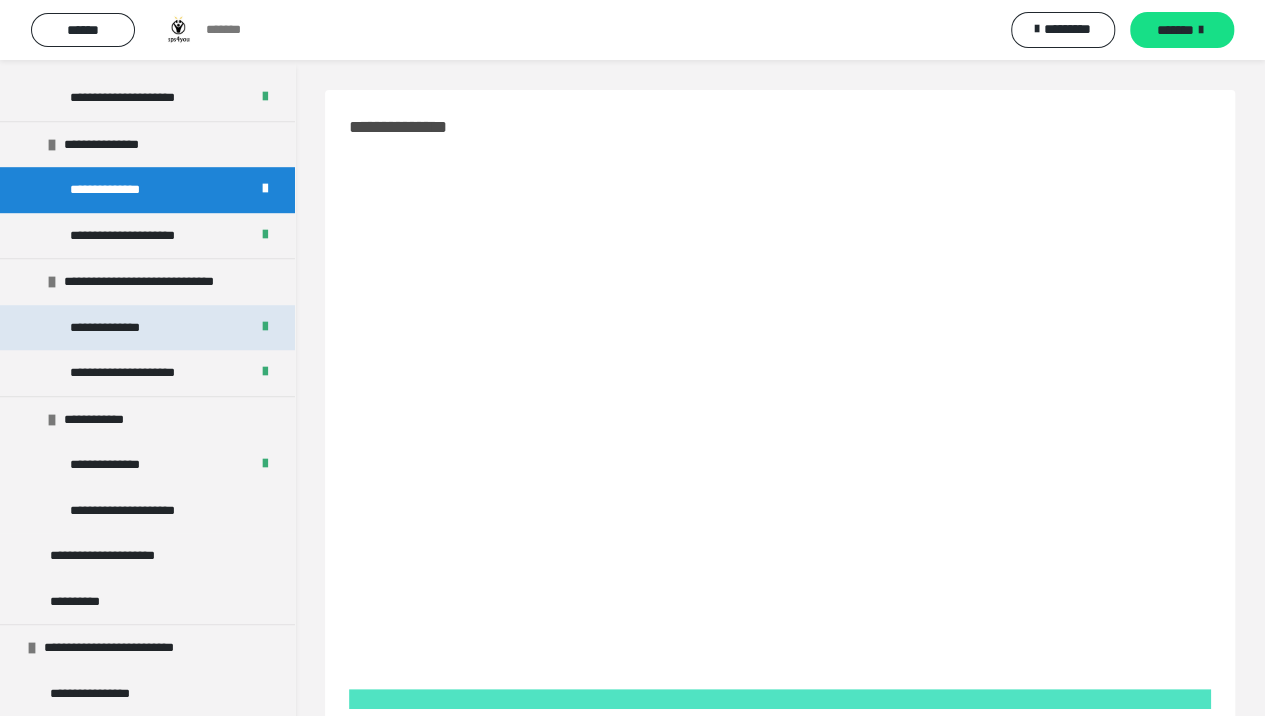 click on "**********" at bounding box center (147, 328) 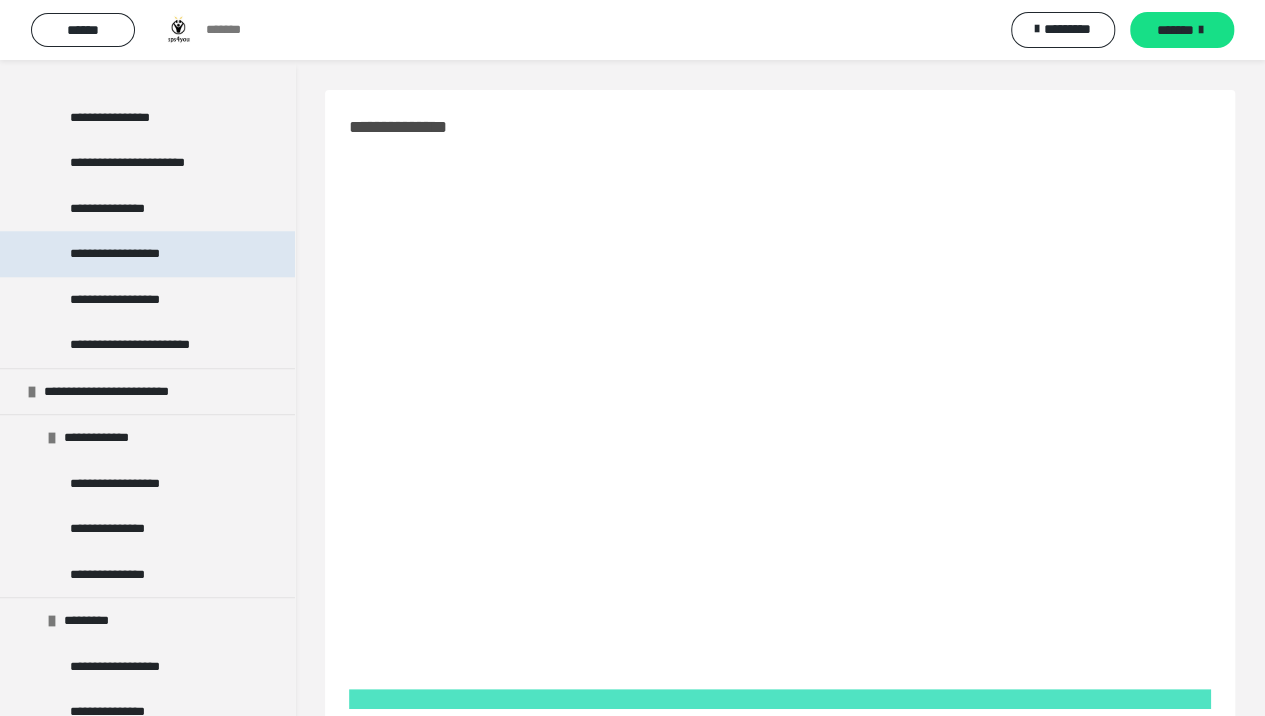 scroll, scrollTop: 4333, scrollLeft: 0, axis: vertical 